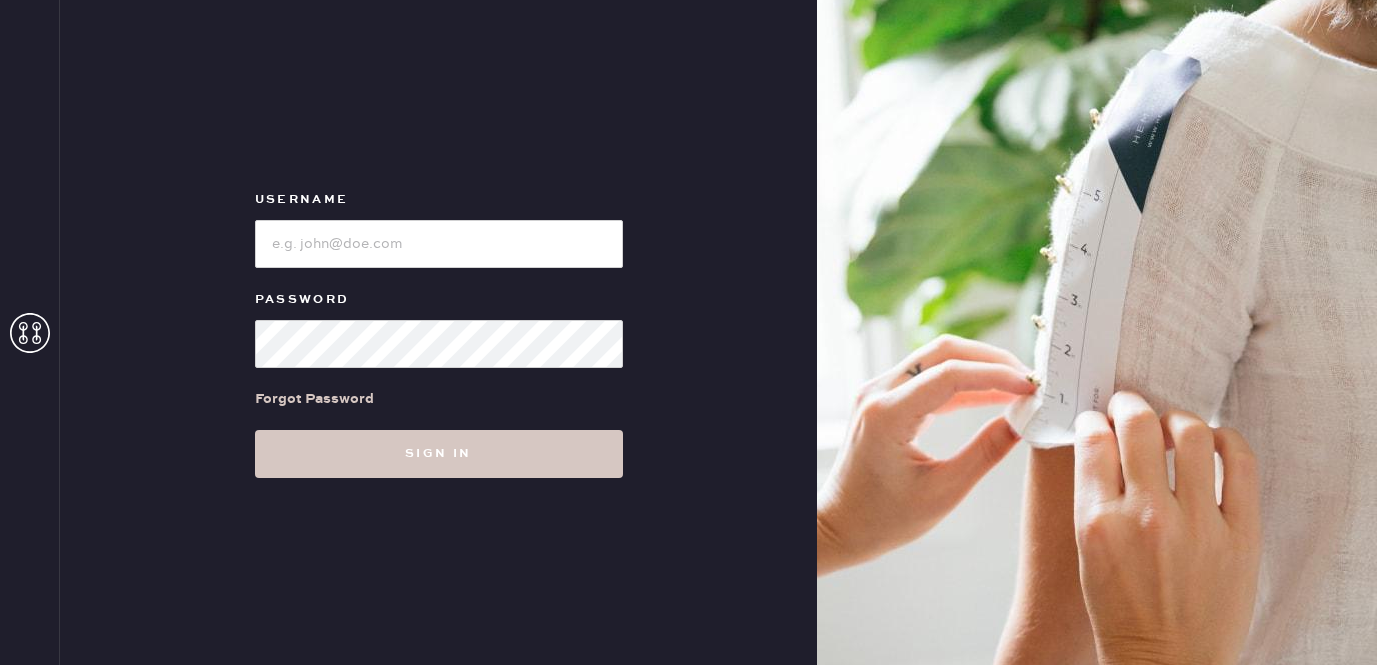 scroll, scrollTop: 0, scrollLeft: 0, axis: both 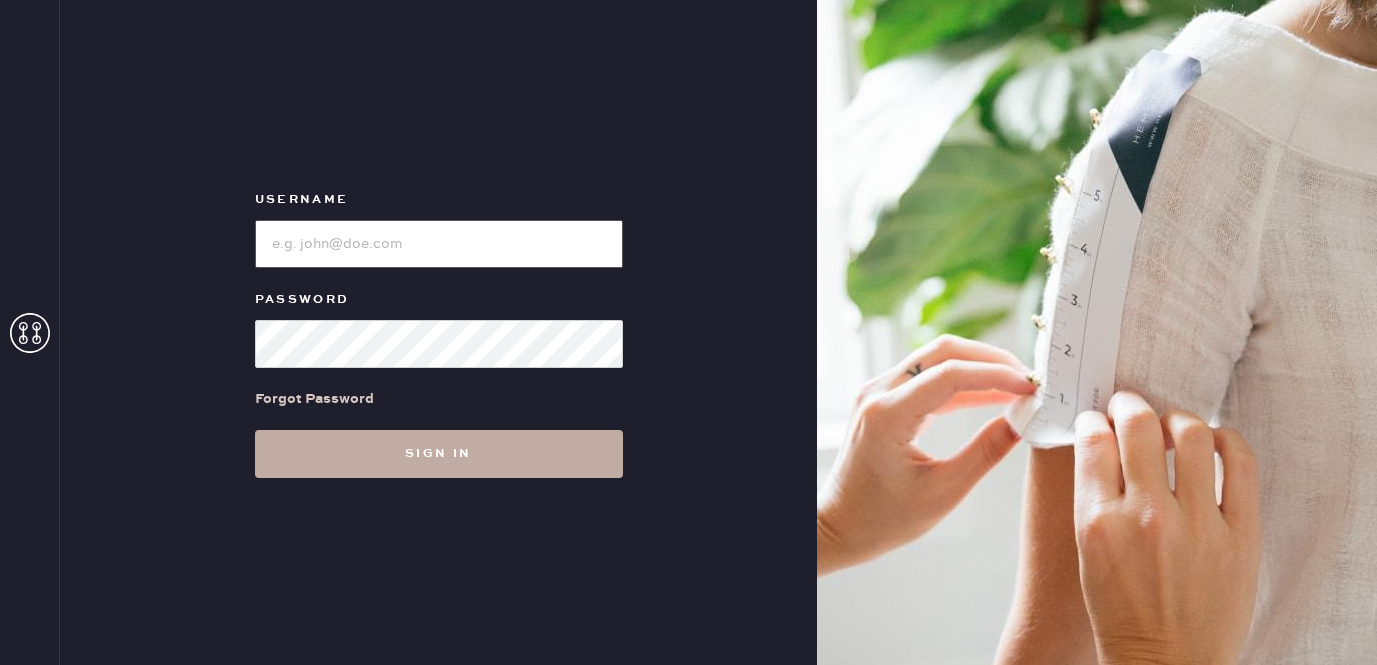 type on "[EMAIL]" 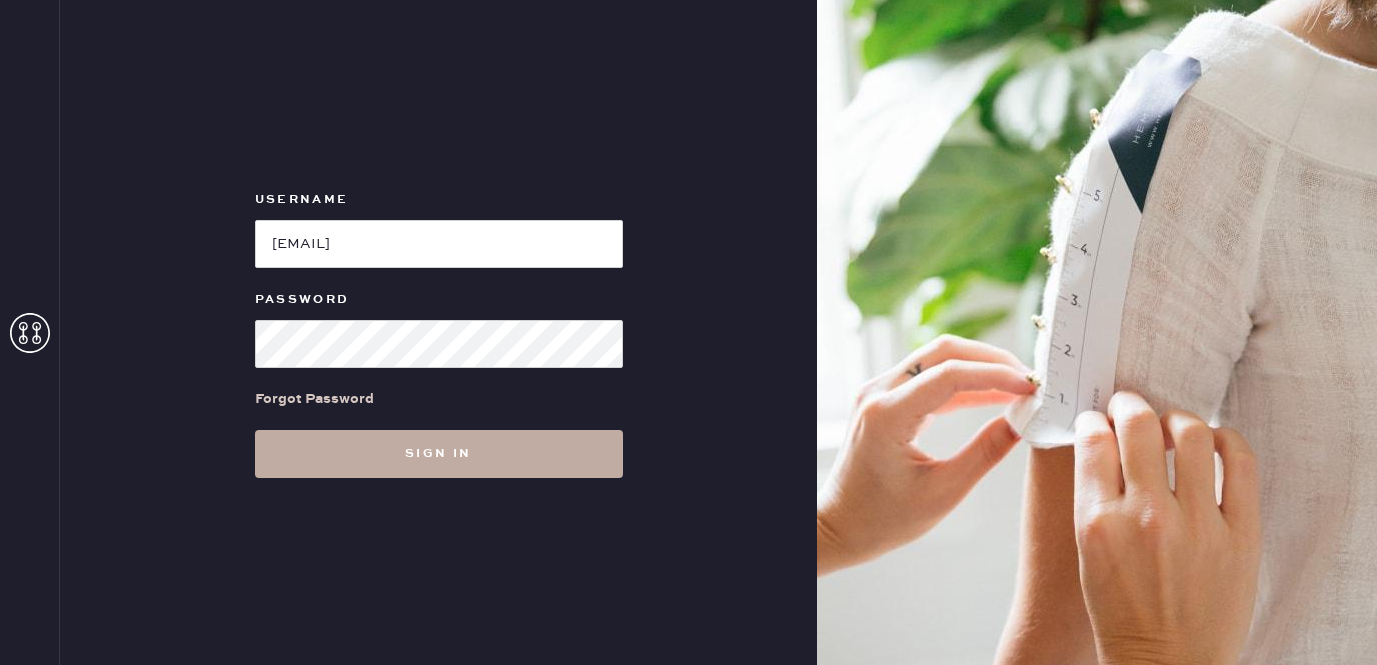 click on "Sign in" at bounding box center (439, 454) 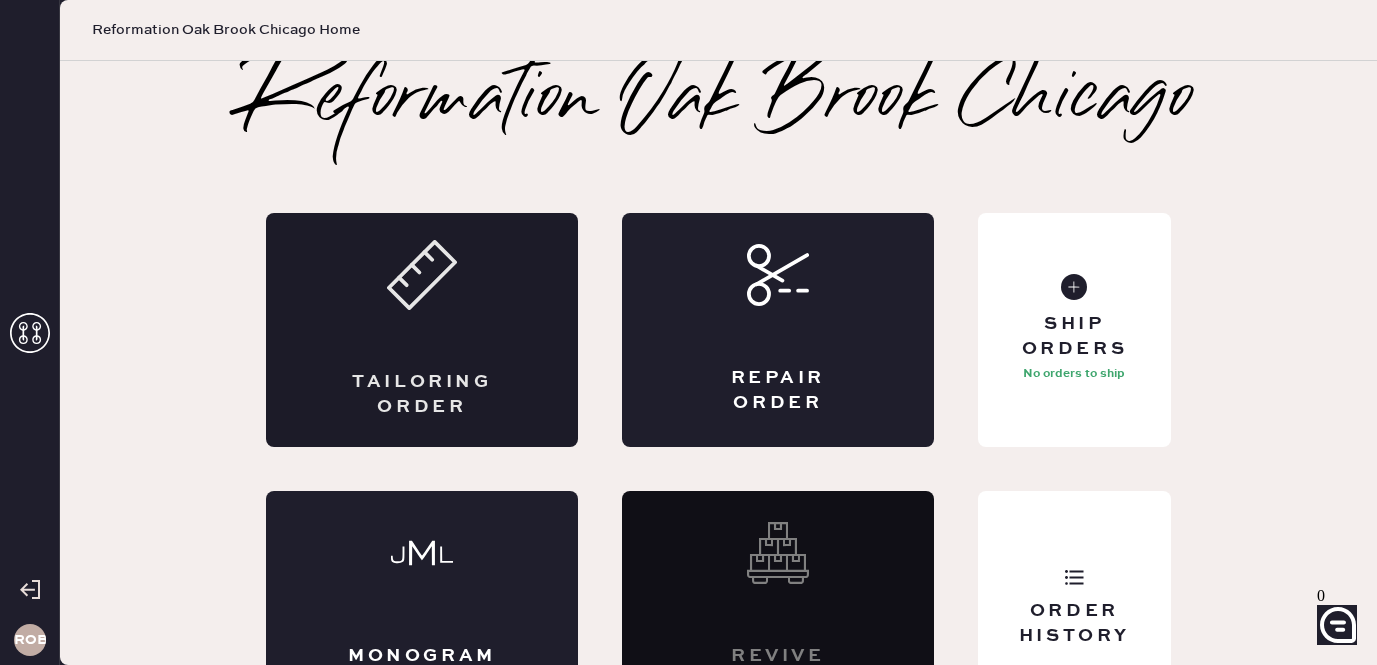 click on "Tailoring Order" at bounding box center (422, 330) 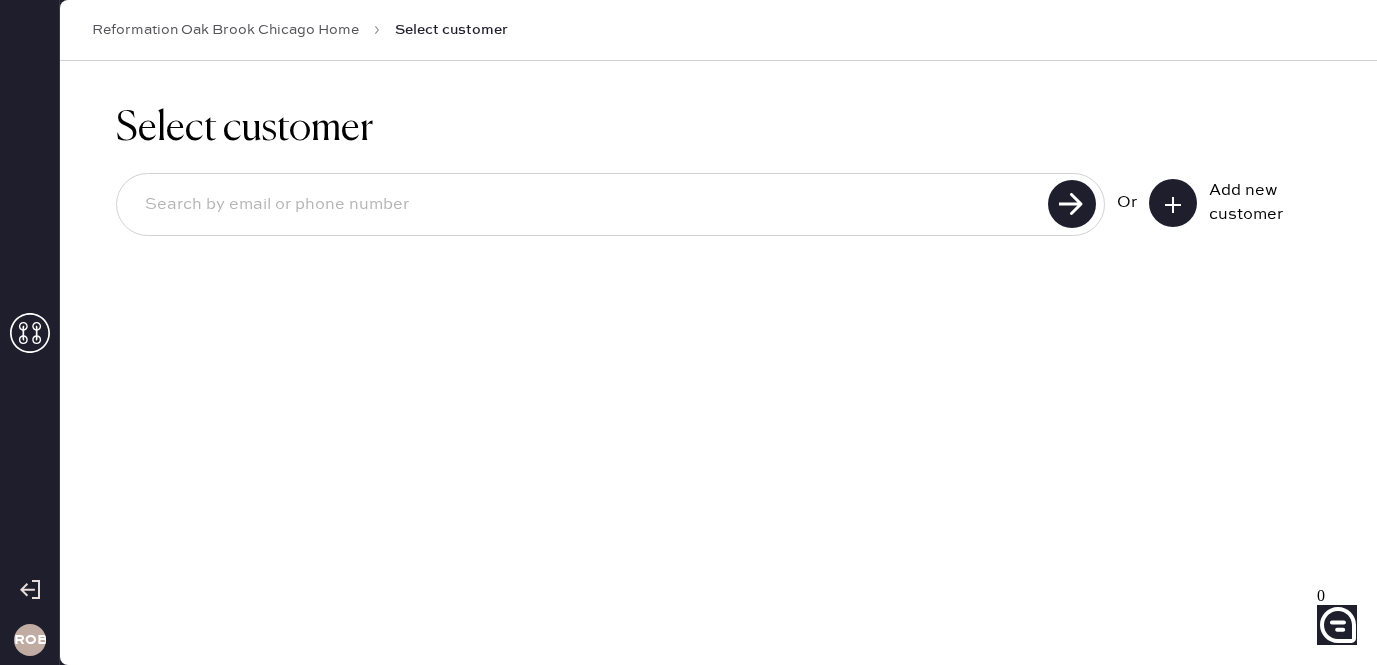 click at bounding box center (585, 205) 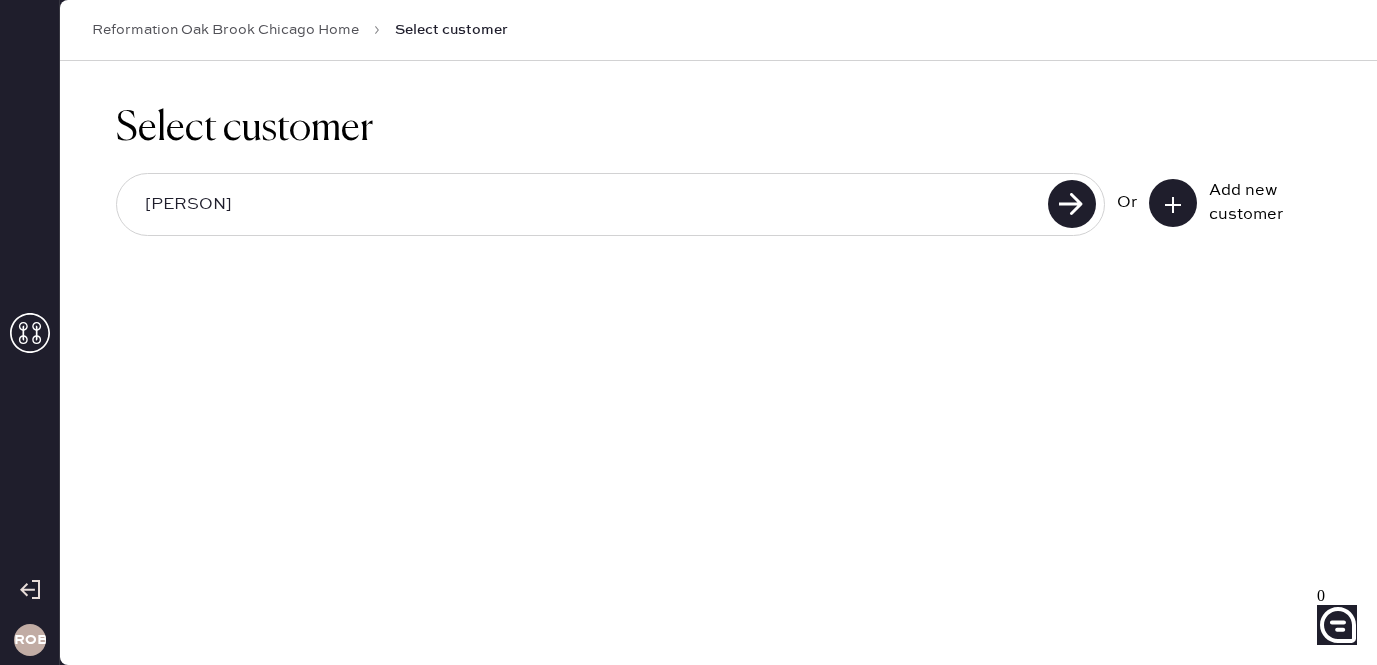 type on "[EMAIL]" 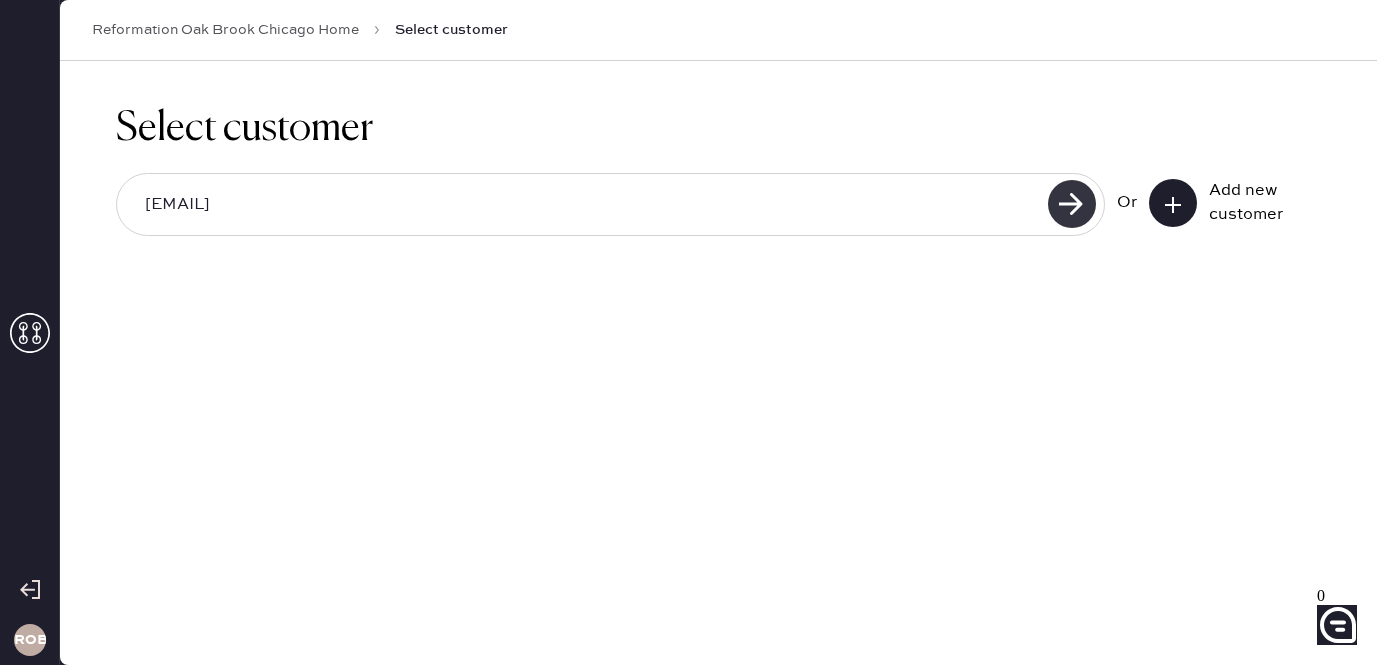 click at bounding box center [1072, 204] 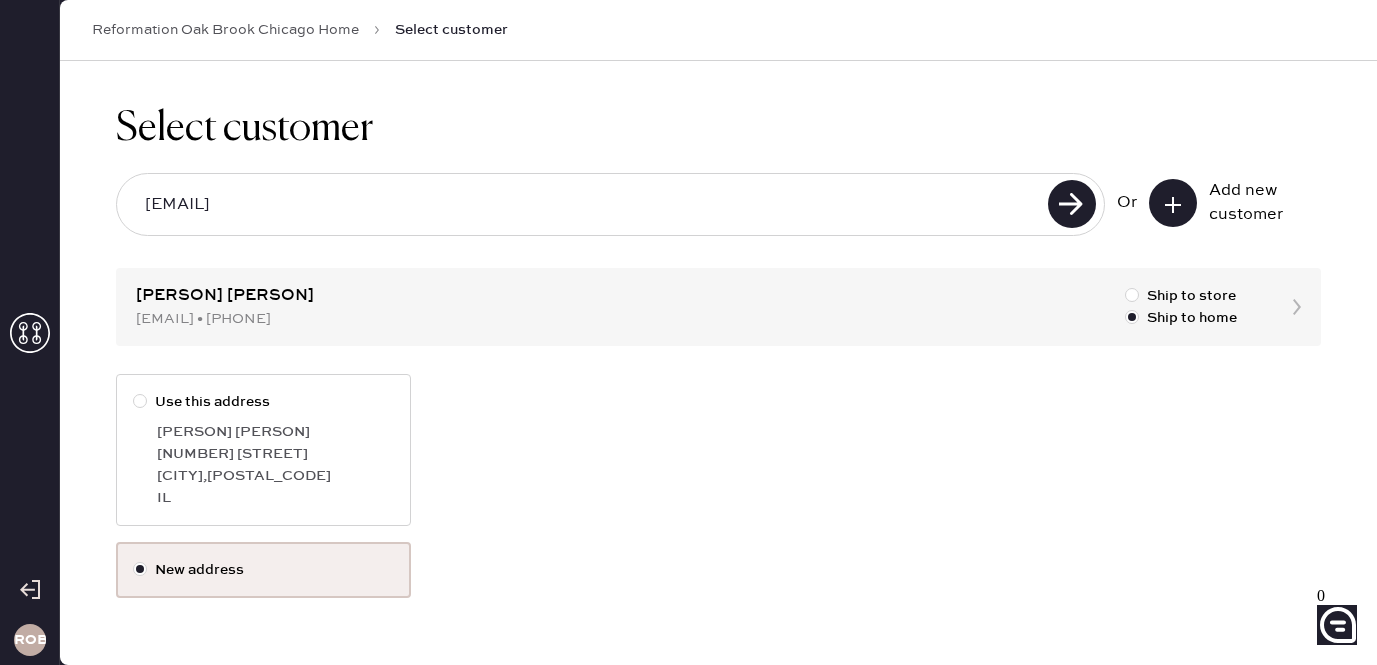 click on "Use this address [PERSON] [NUMBER] [STREET] [CITY],  [POSTAL_CODE] [STATE]" at bounding box center (263, 450) 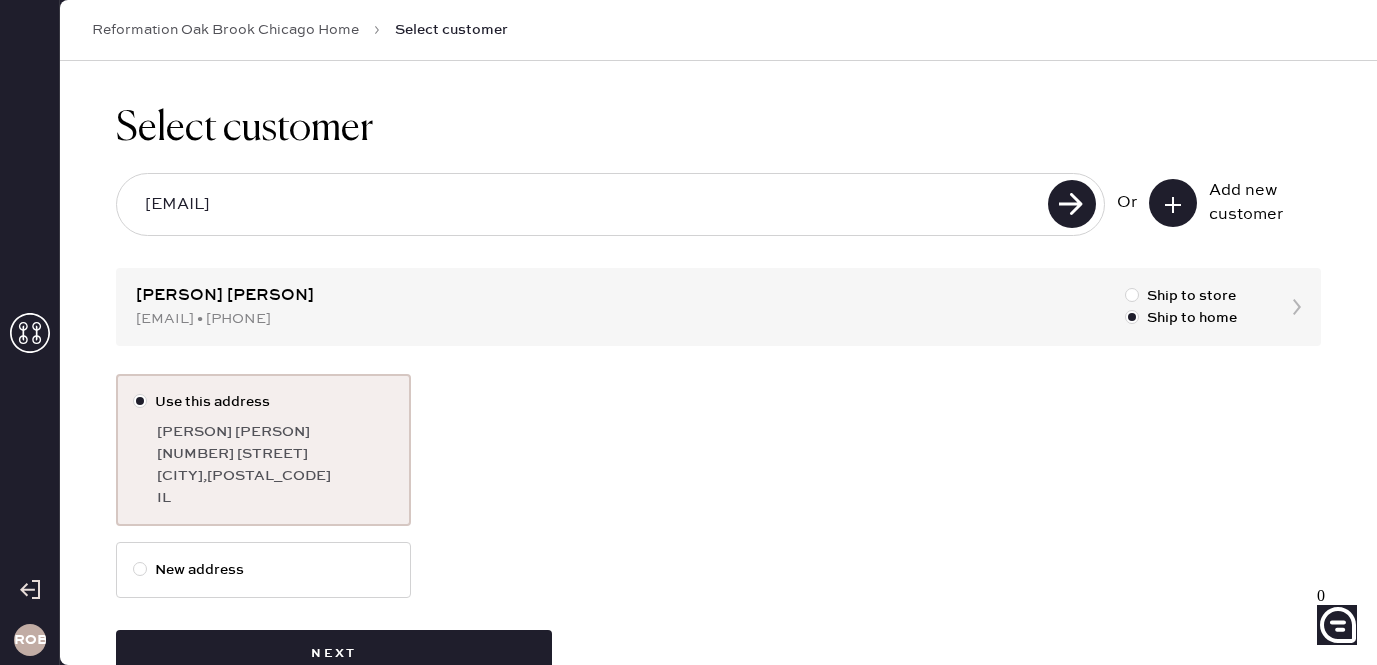 scroll, scrollTop: 57, scrollLeft: 0, axis: vertical 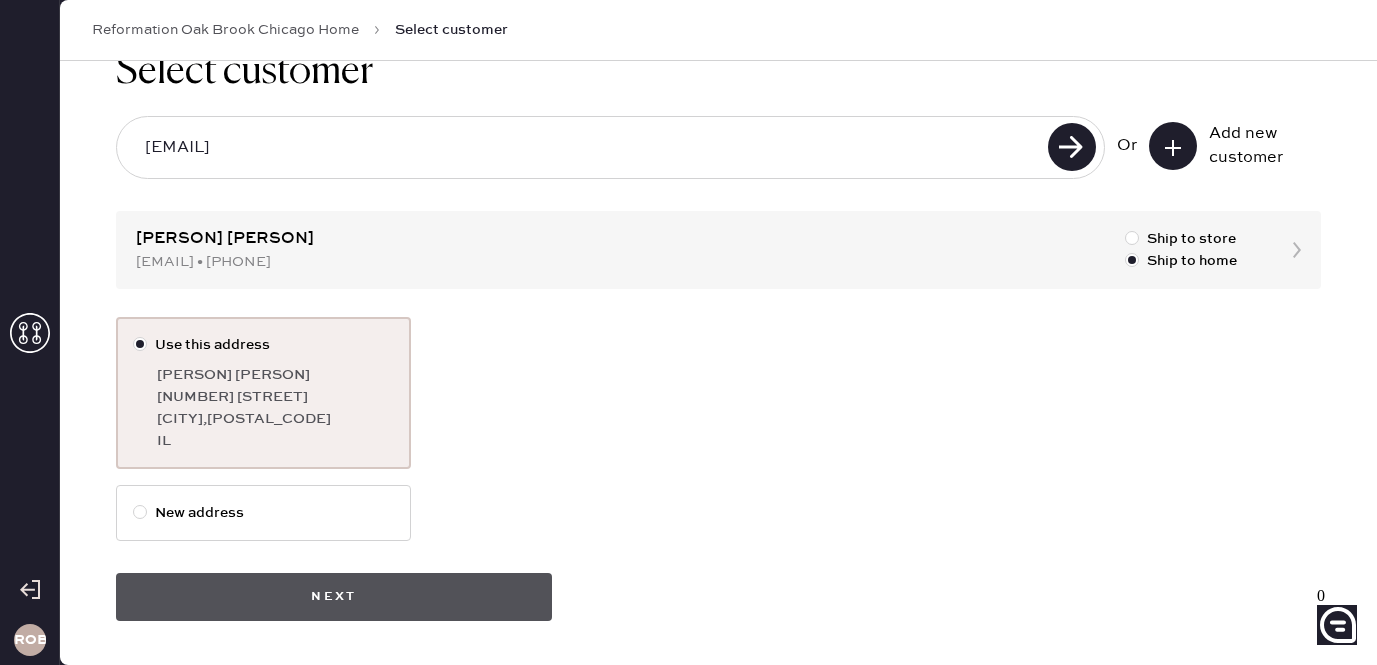 click on "Next" at bounding box center [334, 597] 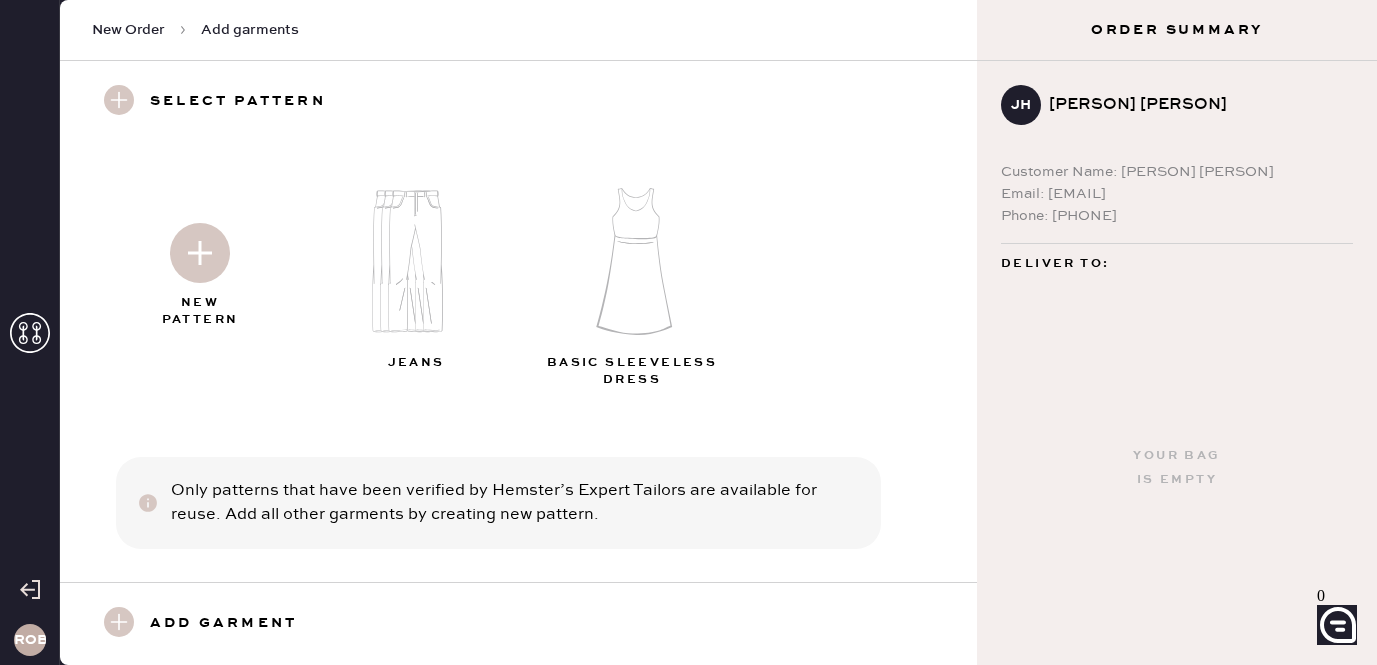 scroll, scrollTop: 13, scrollLeft: 0, axis: vertical 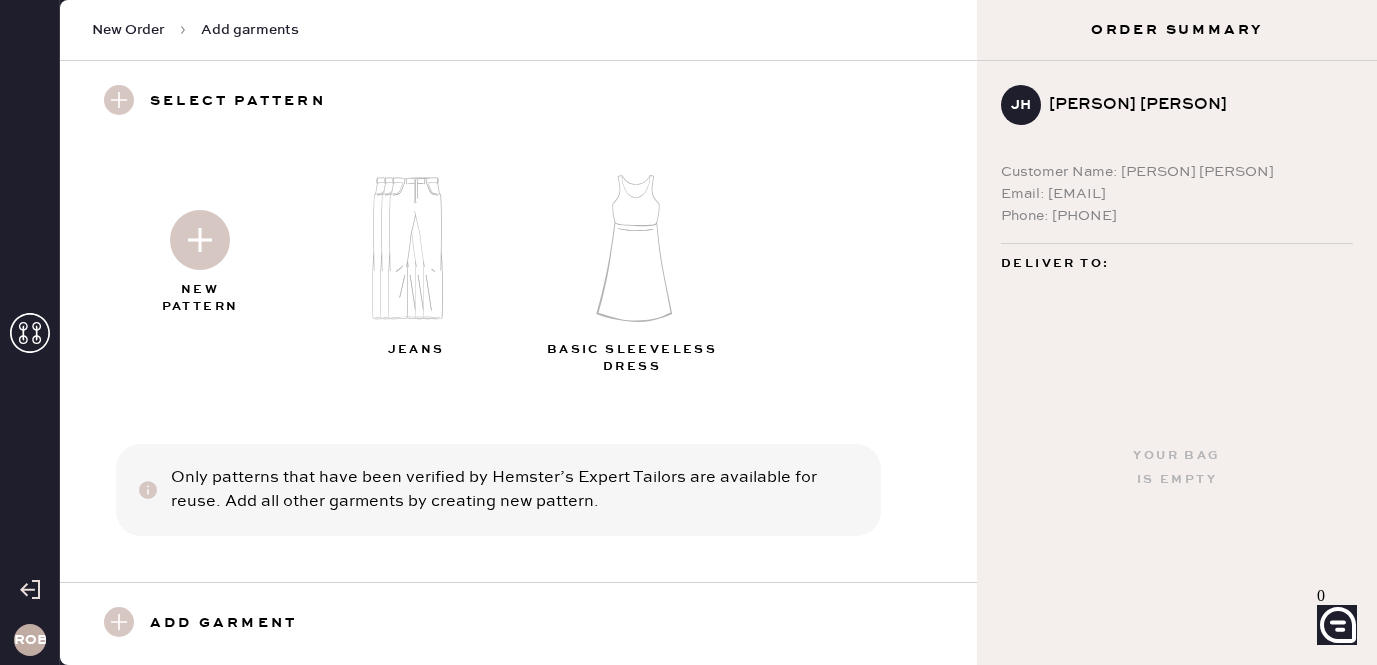 click at bounding box center [424, 248] 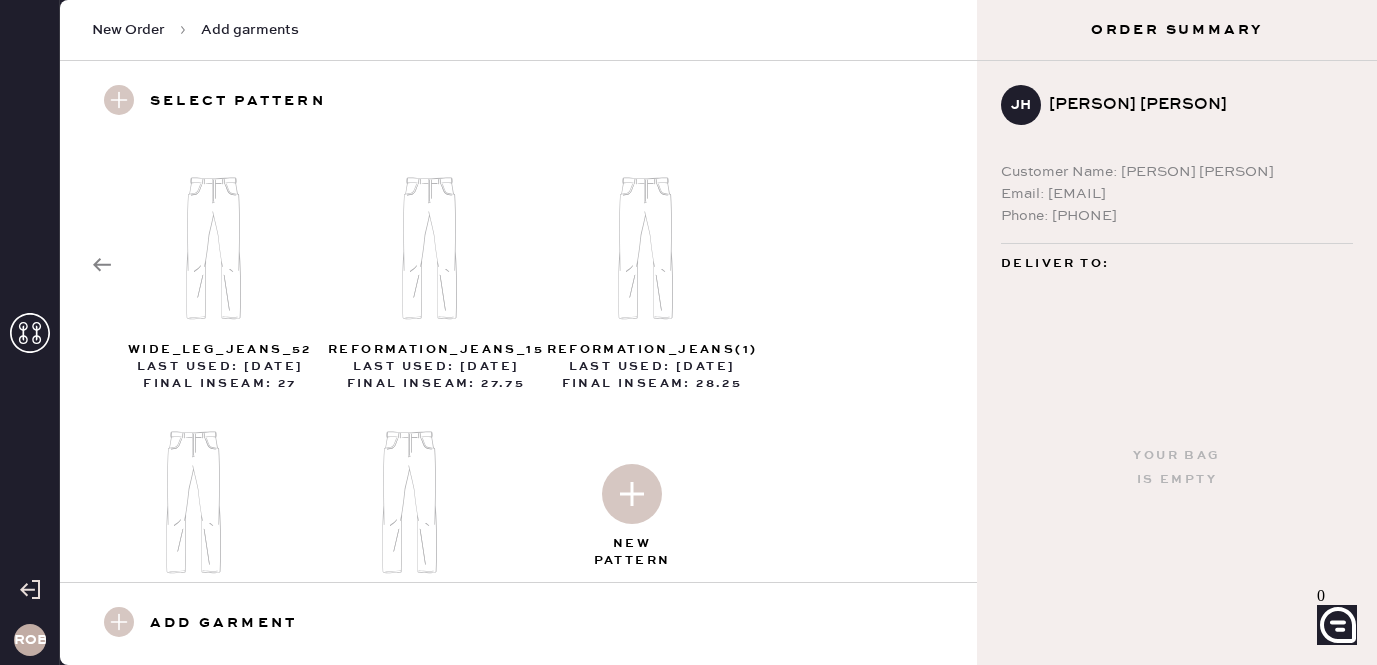 scroll, scrollTop: 265, scrollLeft: 0, axis: vertical 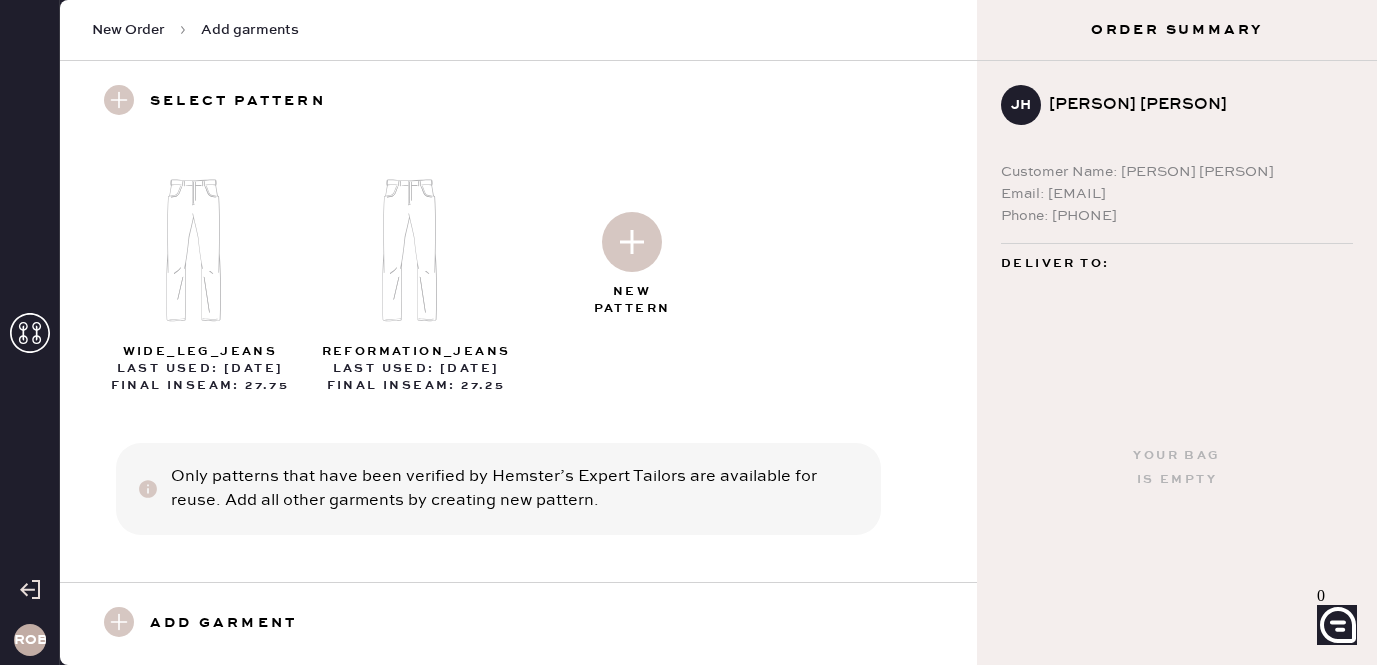 click at bounding box center (222, -4) 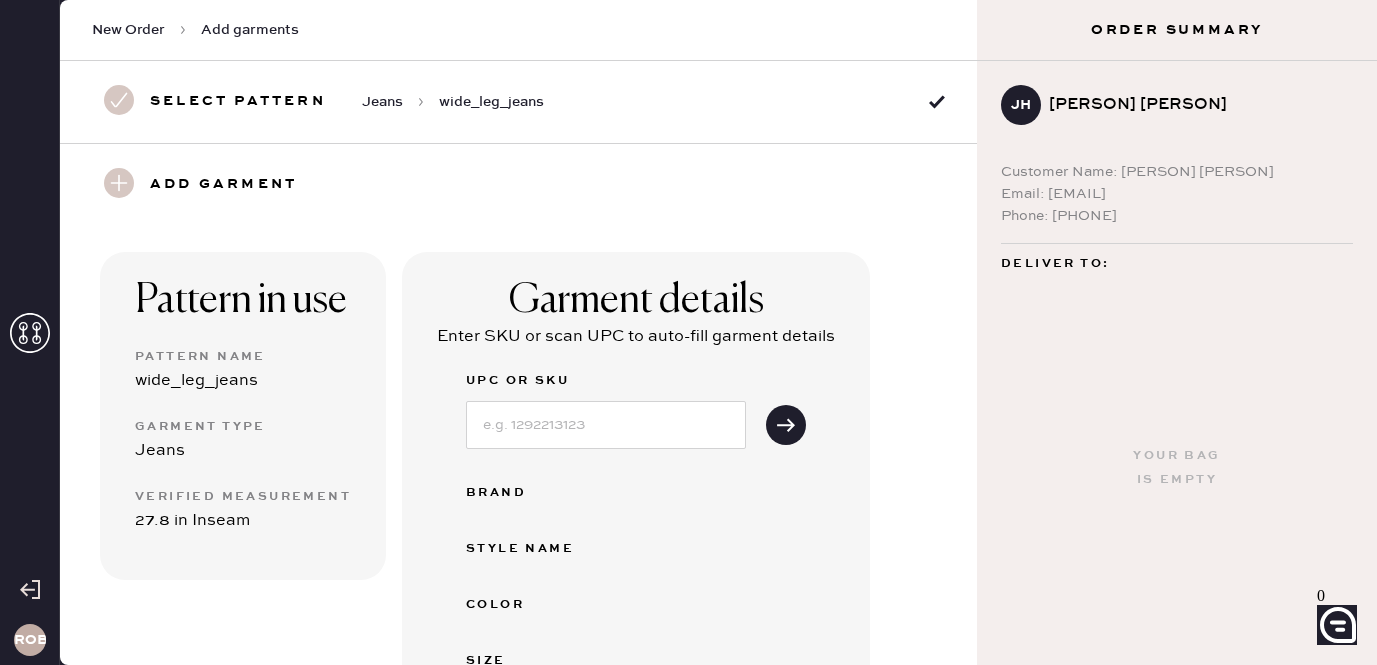 scroll, scrollTop: 536, scrollLeft: 0, axis: vertical 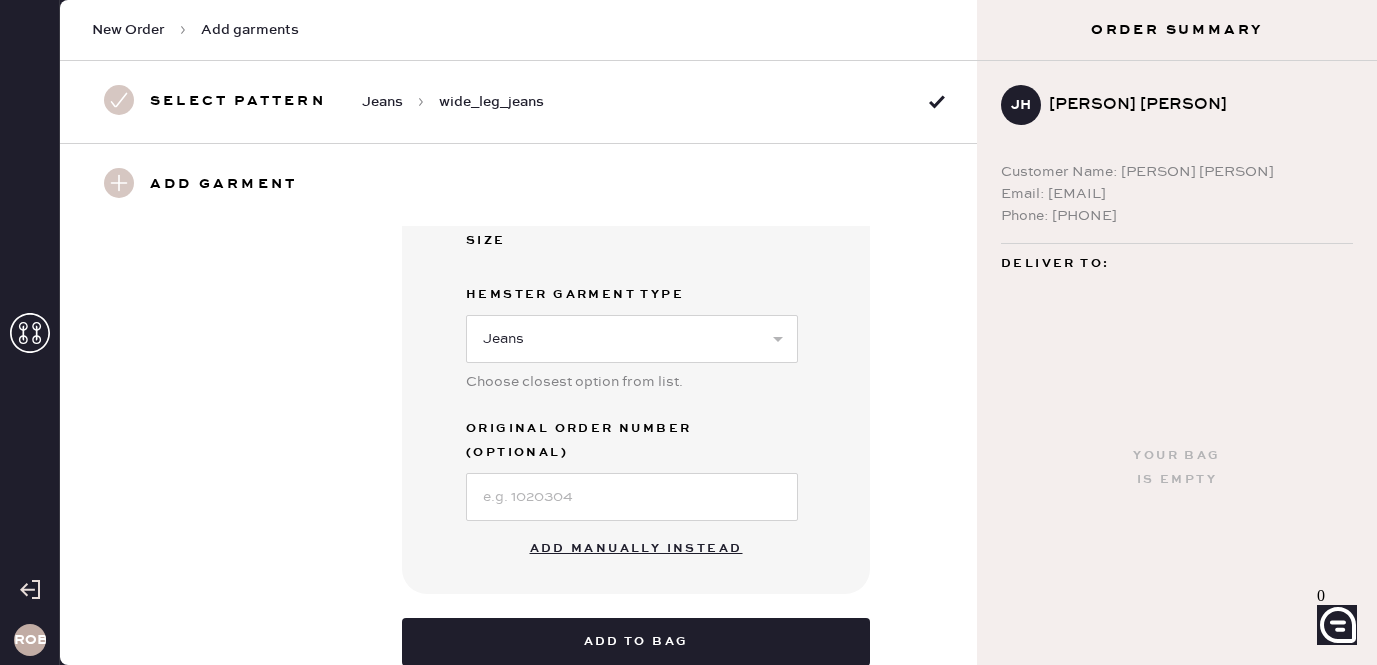 click on "Add manually instead" at bounding box center (636, 549) 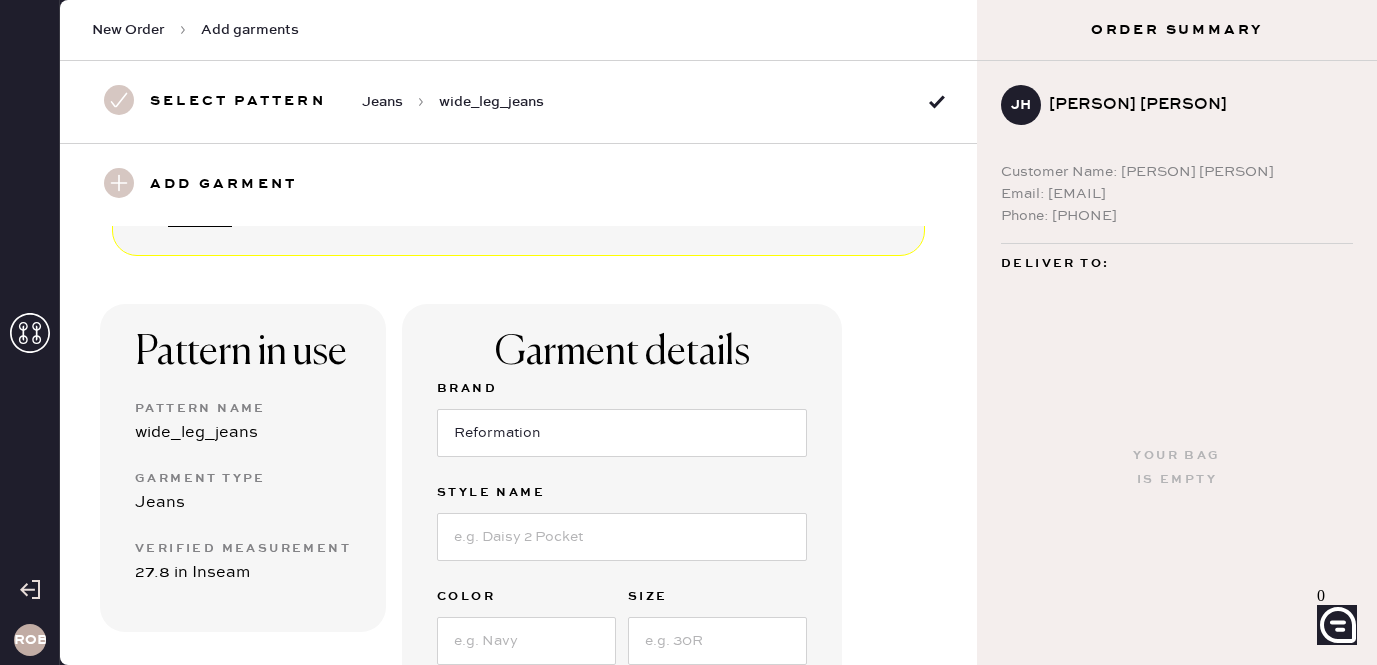 scroll, scrollTop: 75, scrollLeft: 0, axis: vertical 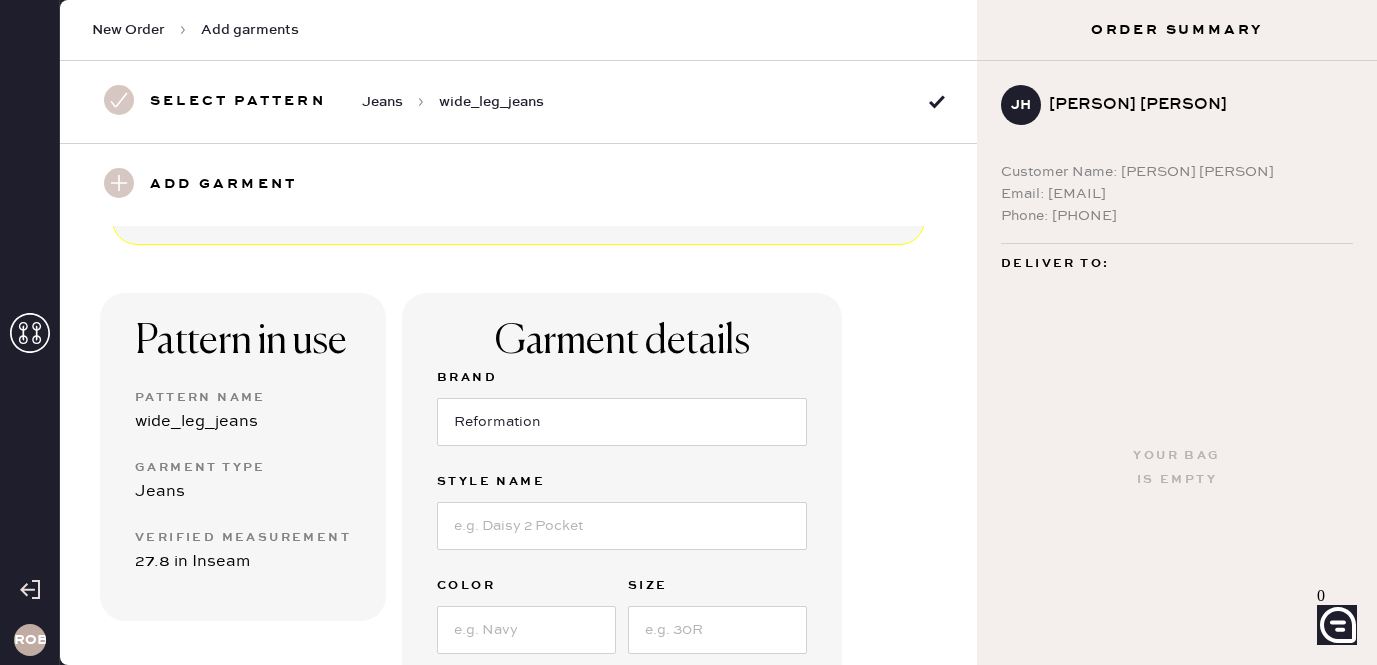 click on "New Order" at bounding box center (128, 30) 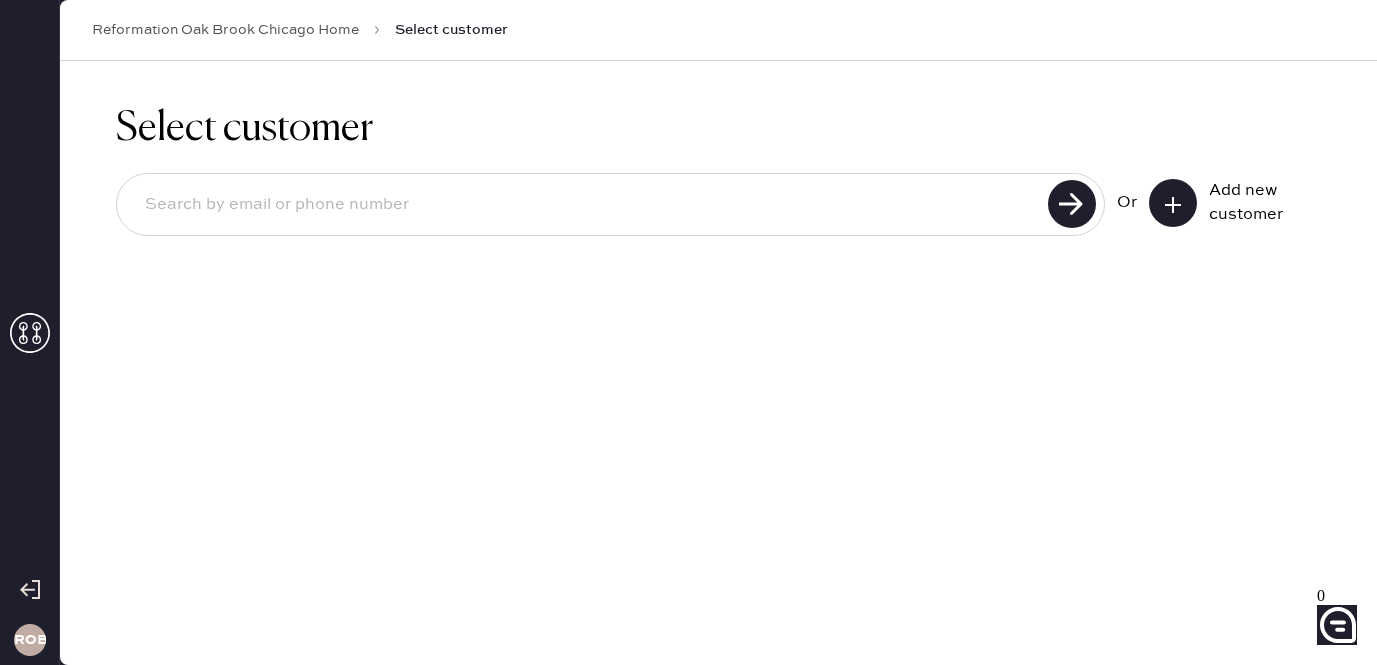click at bounding box center [585, 205] 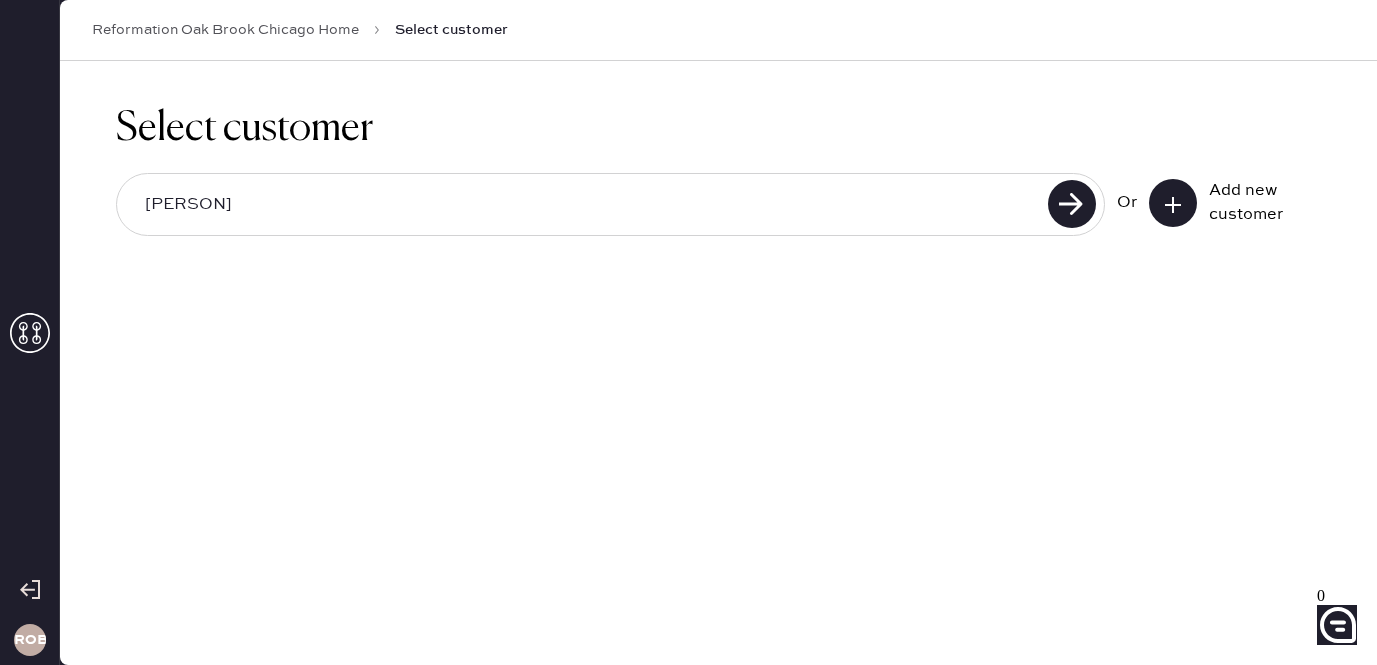 type on "[EMAIL]" 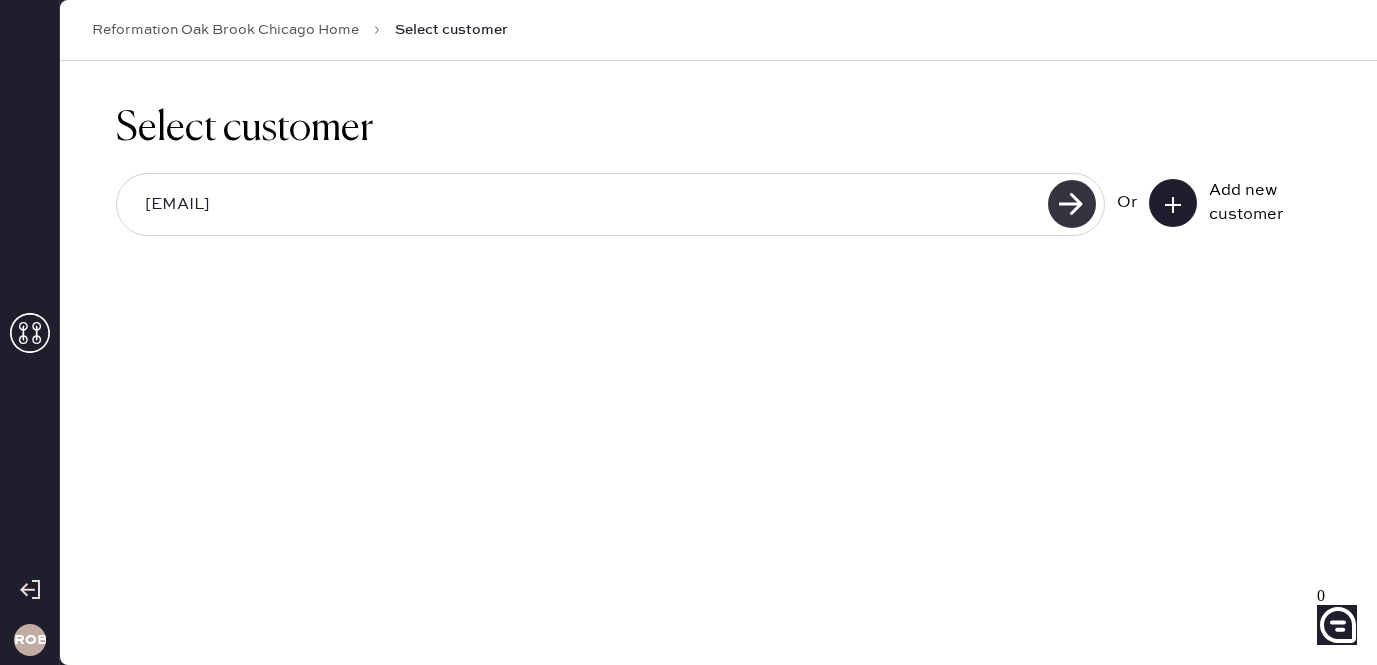 click at bounding box center [1072, 204] 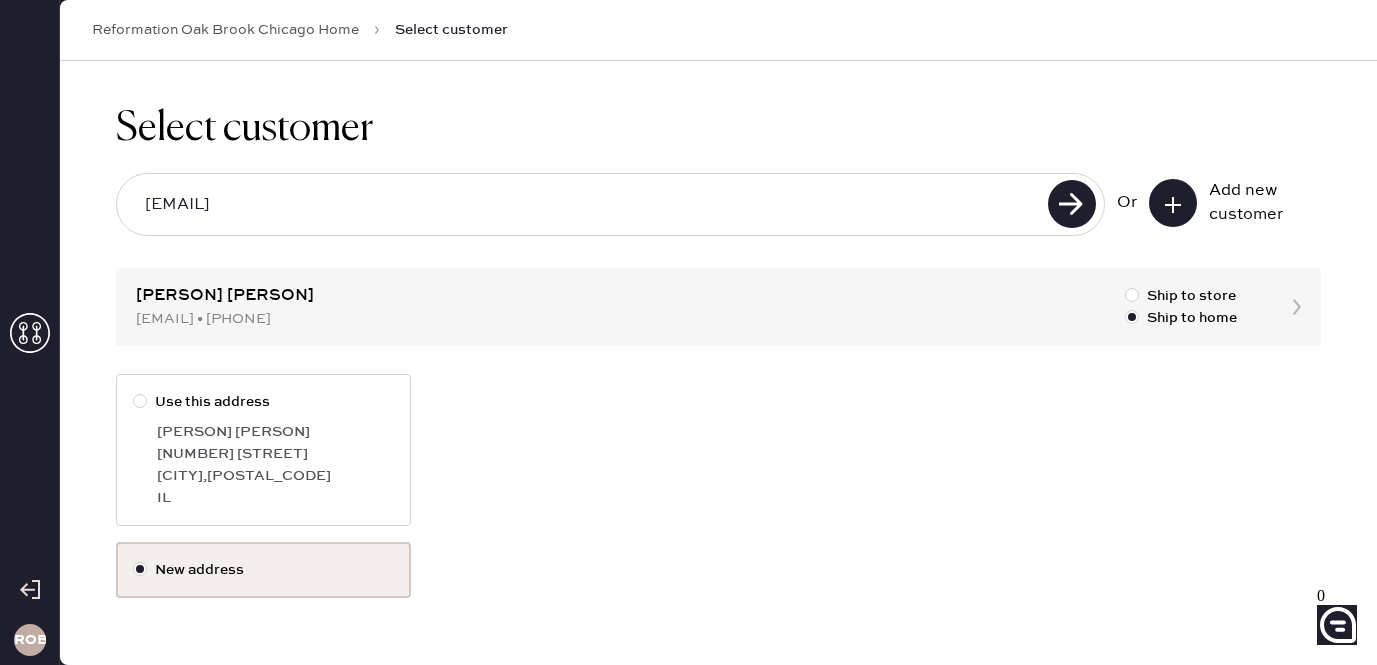 click on "[NUMBER] [STREET]" at bounding box center (275, 454) 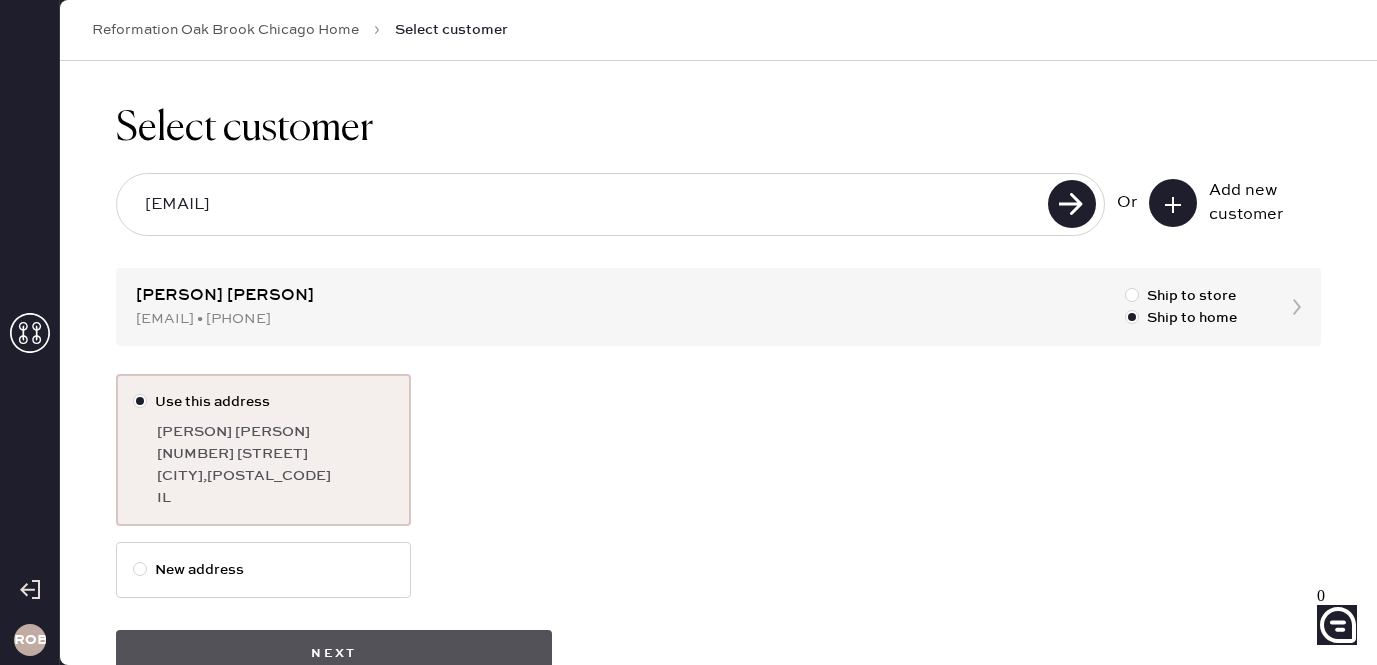 click on "Next" at bounding box center [334, 654] 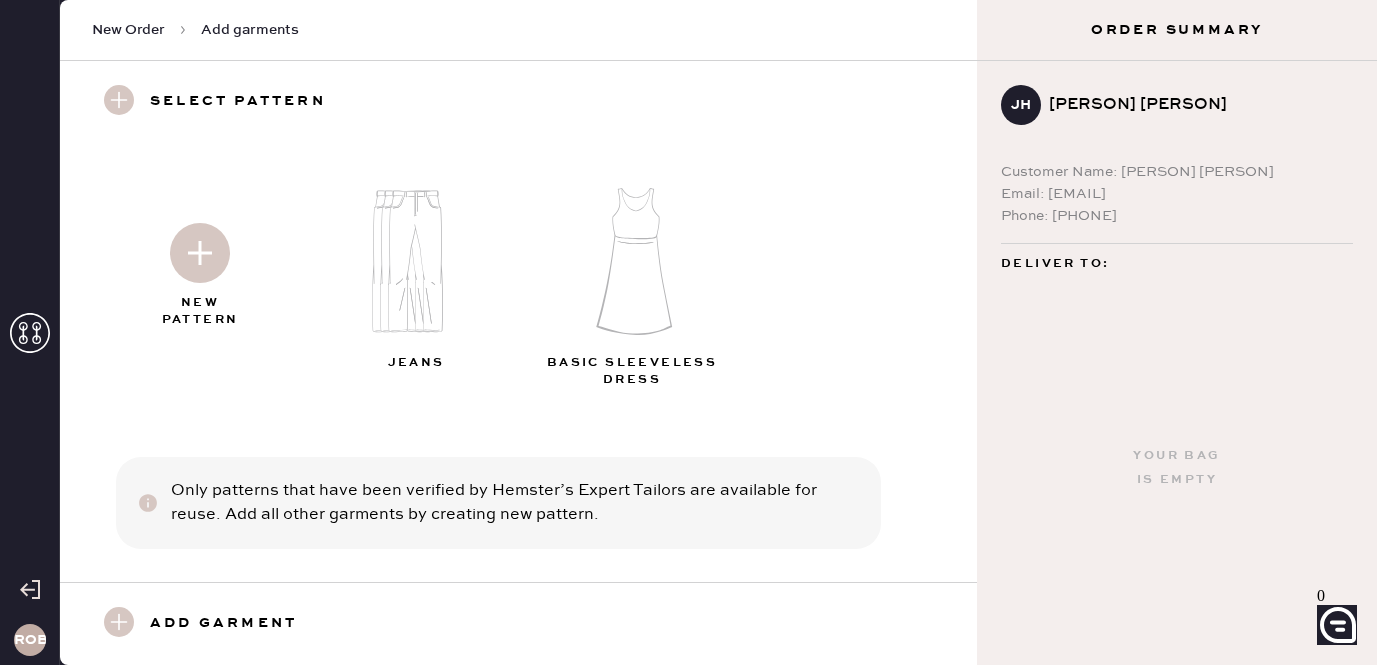 click at bounding box center [200, 253] 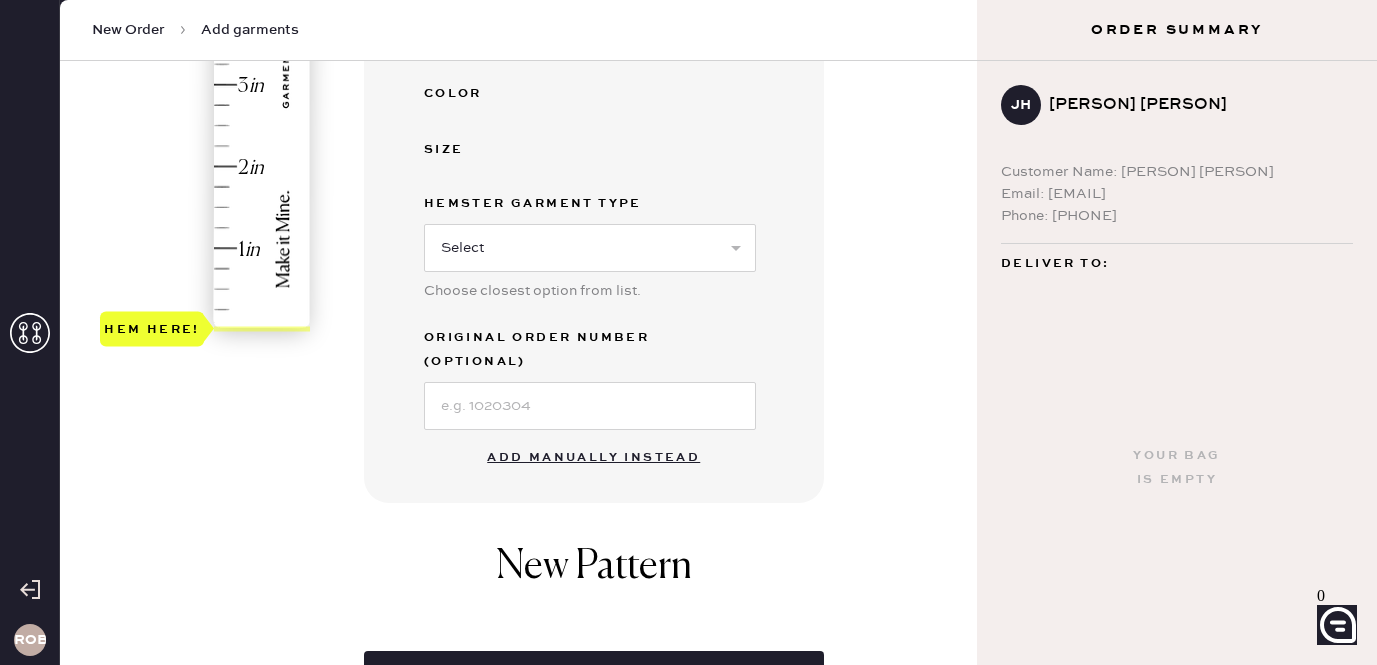 scroll, scrollTop: 536, scrollLeft: 0, axis: vertical 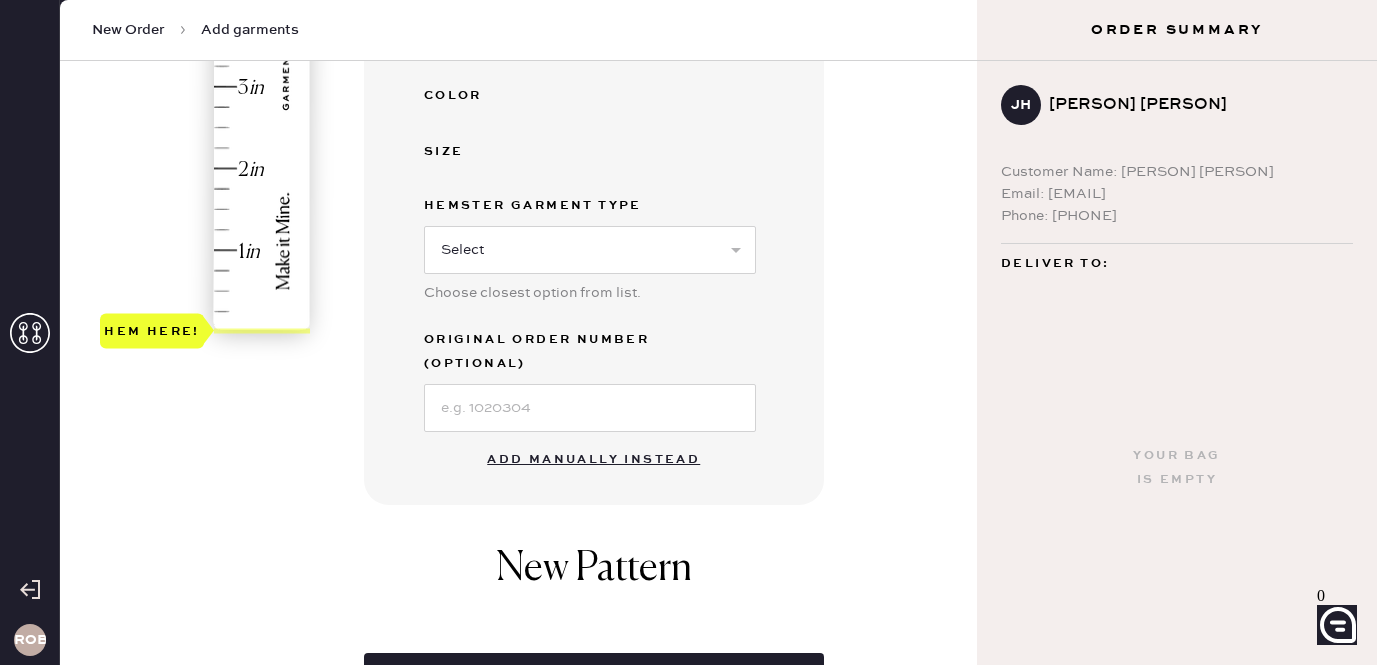 click on "Add manually instead" at bounding box center [593, 460] 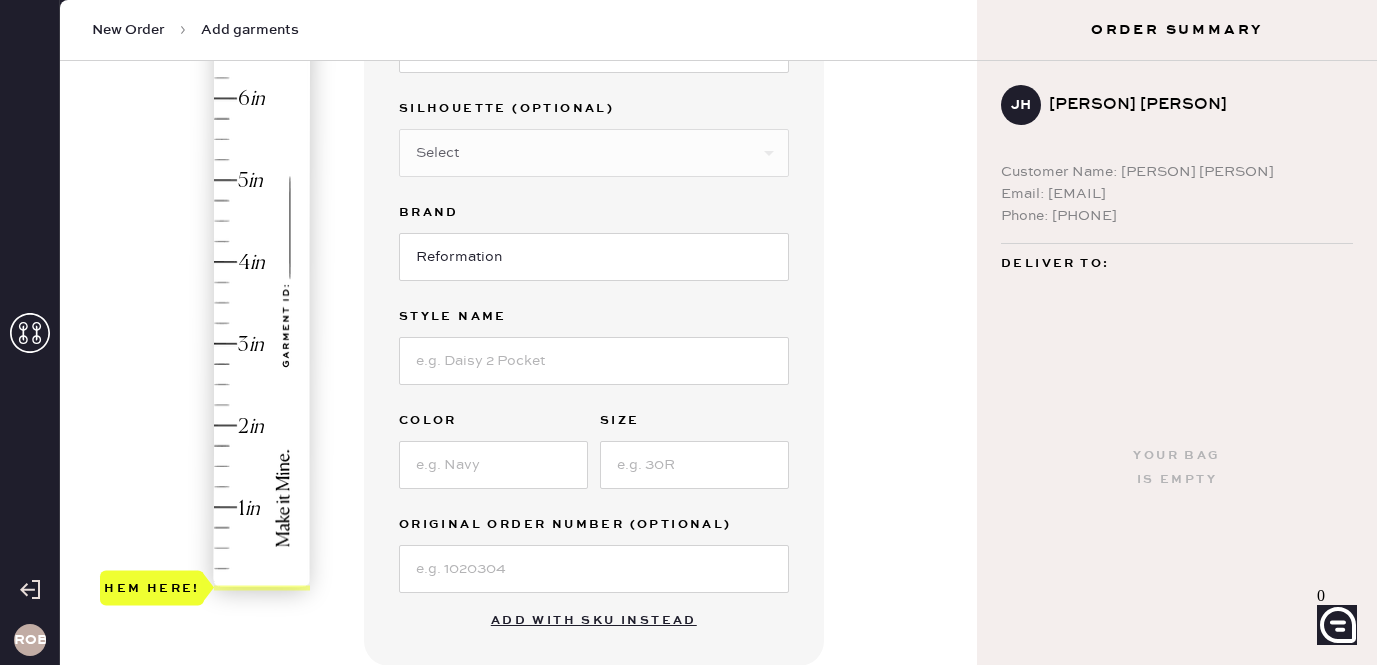 scroll, scrollTop: 153, scrollLeft: 0, axis: vertical 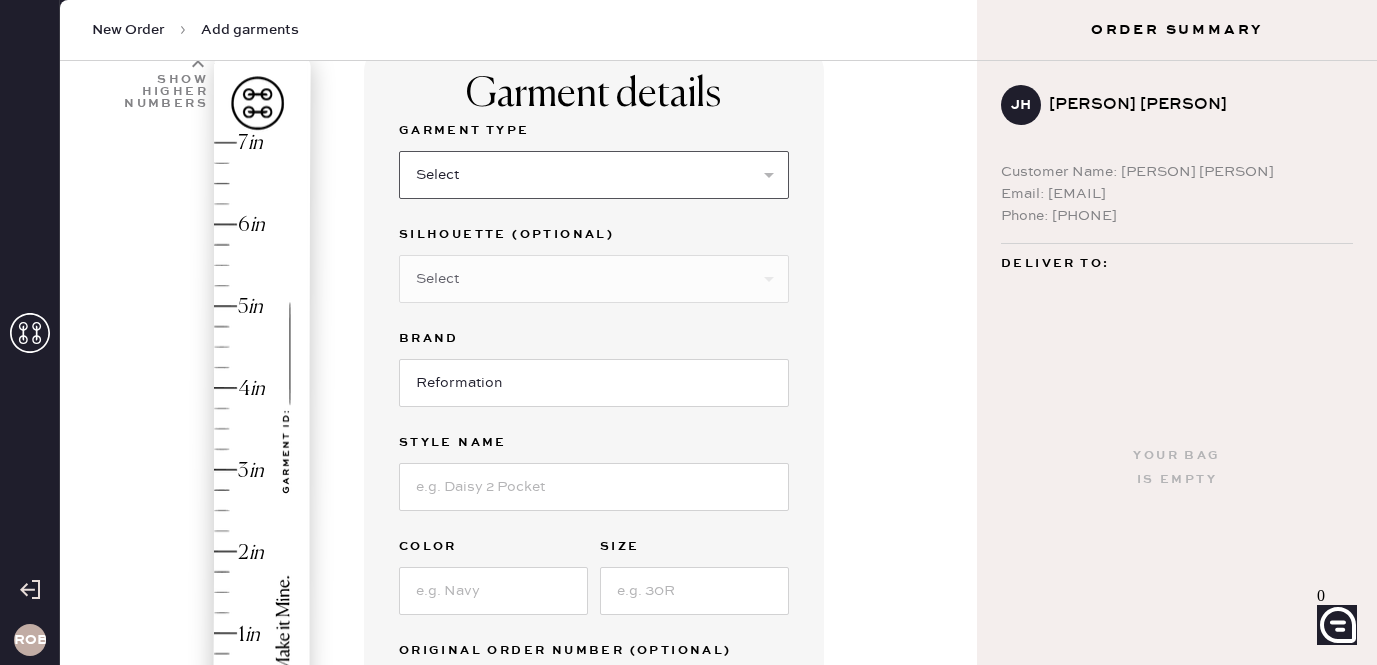 click on "Select Basic Skirt Jeans Leggings Pants Shorts Basic Sleeved Dress Basic Sleeveless Dress Basic Strap Dress Strap Jumpsuit Button Down Top Sleeved Top Sleeveless Top" at bounding box center (594, 175) 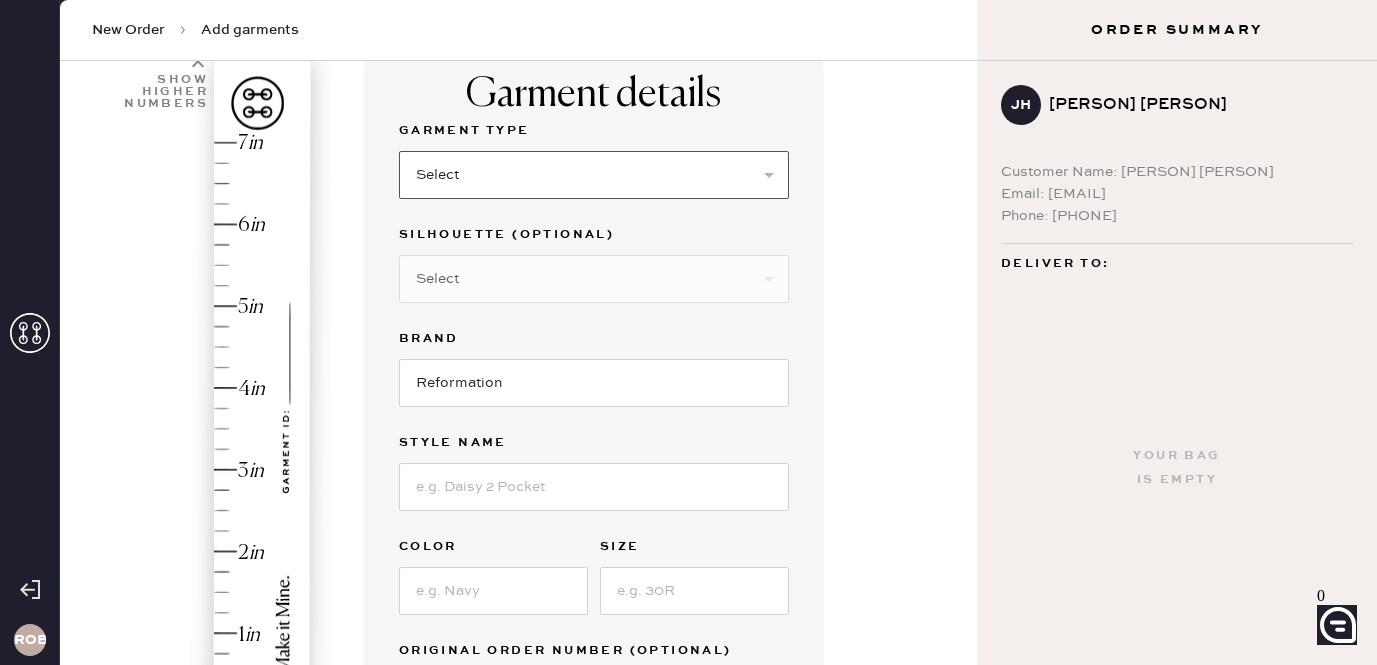 select on "2" 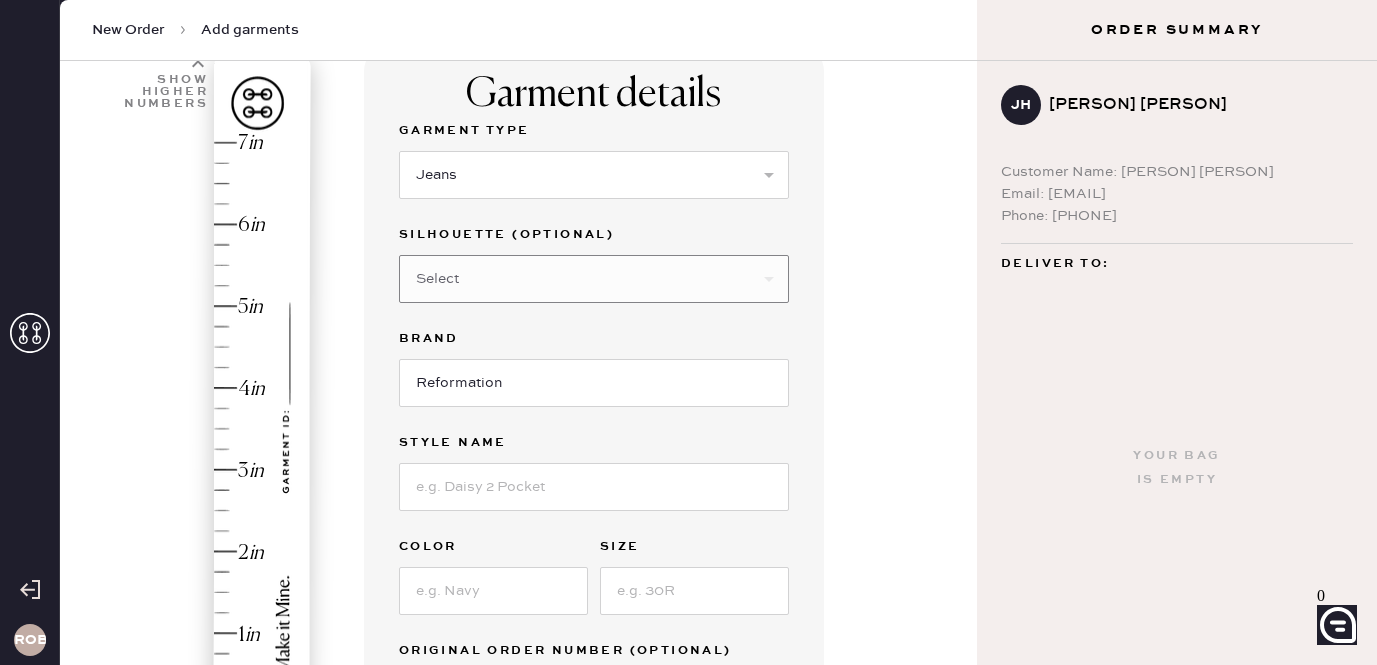 click on "Select Other" at bounding box center [594, 279] 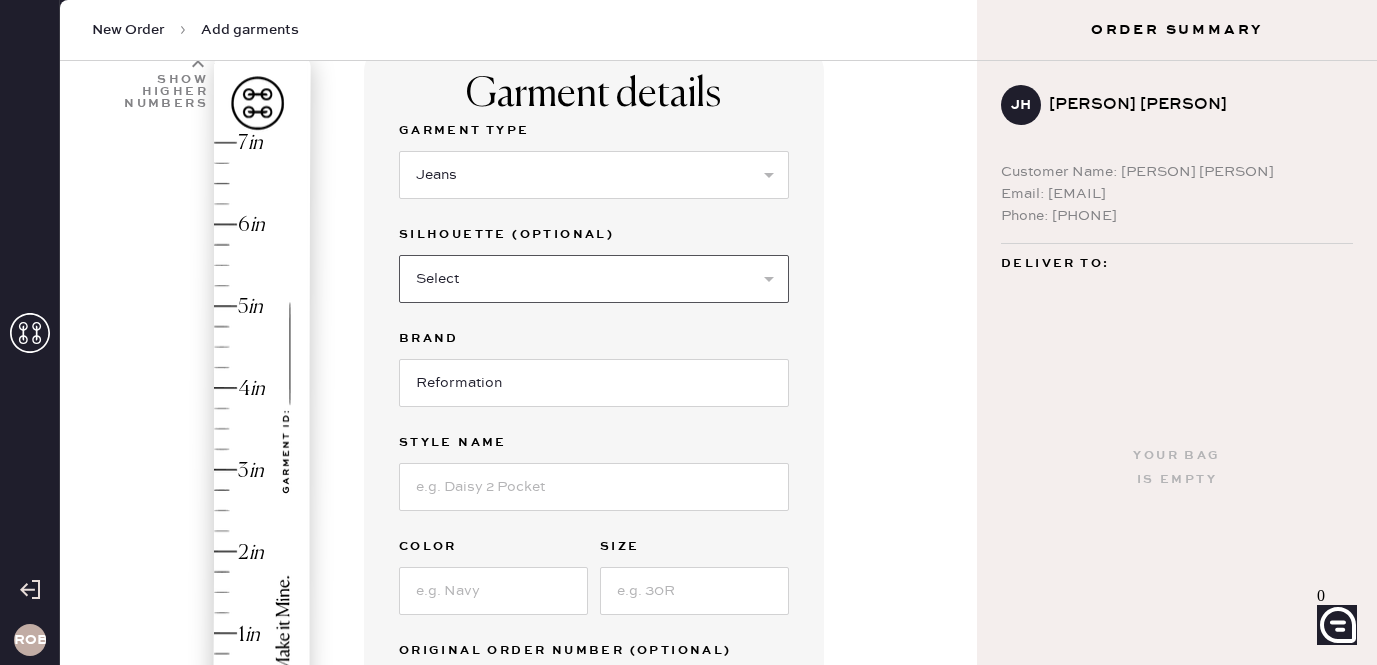 select on "other" 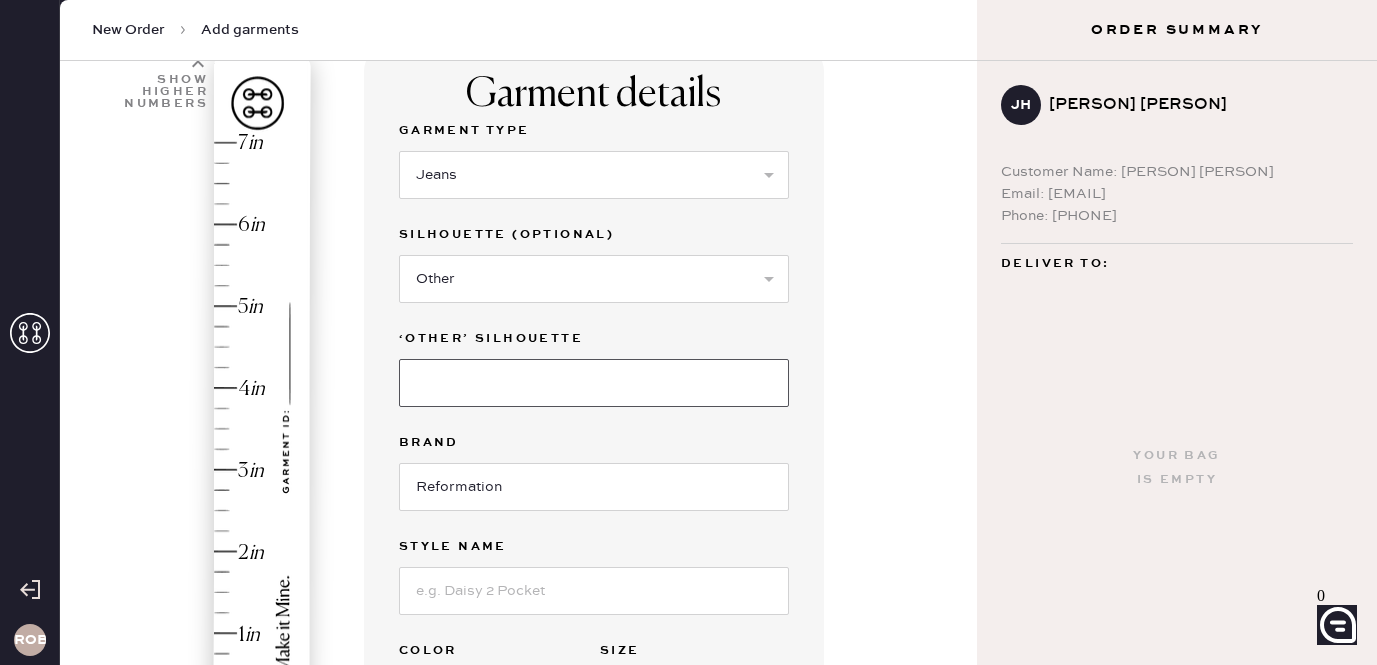 click at bounding box center [594, 383] 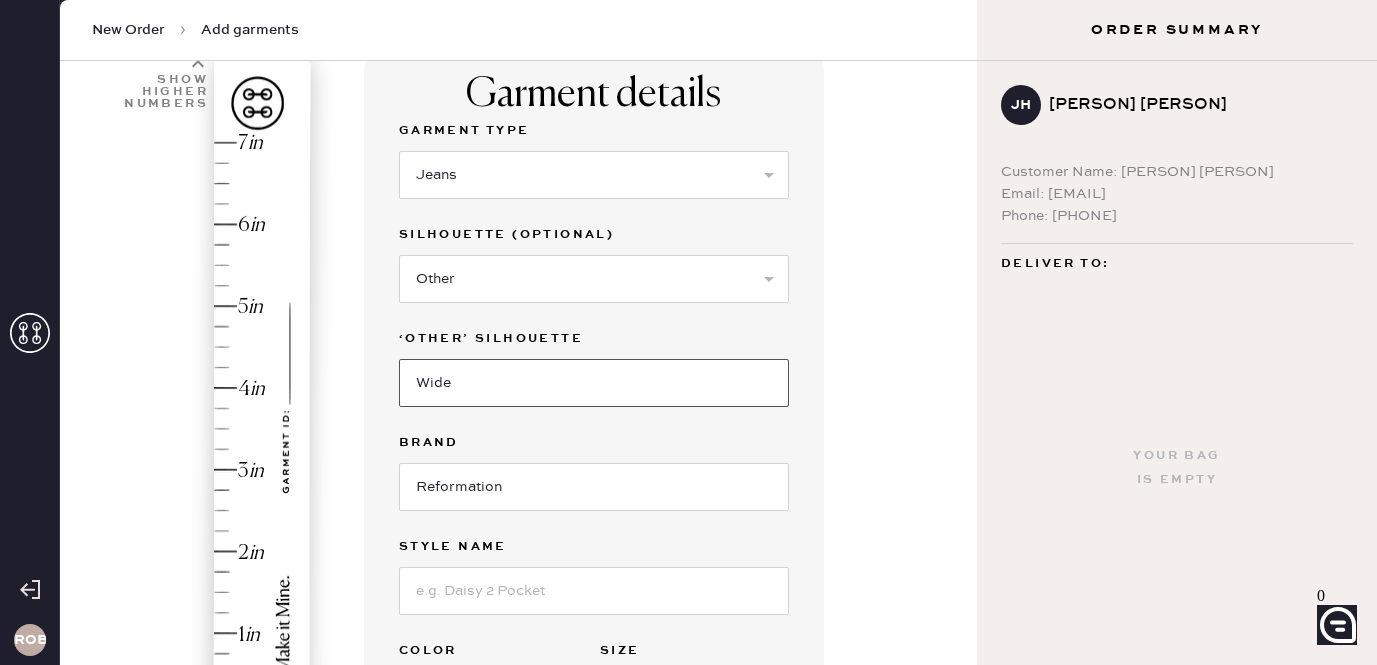 type on "Wide Leg" 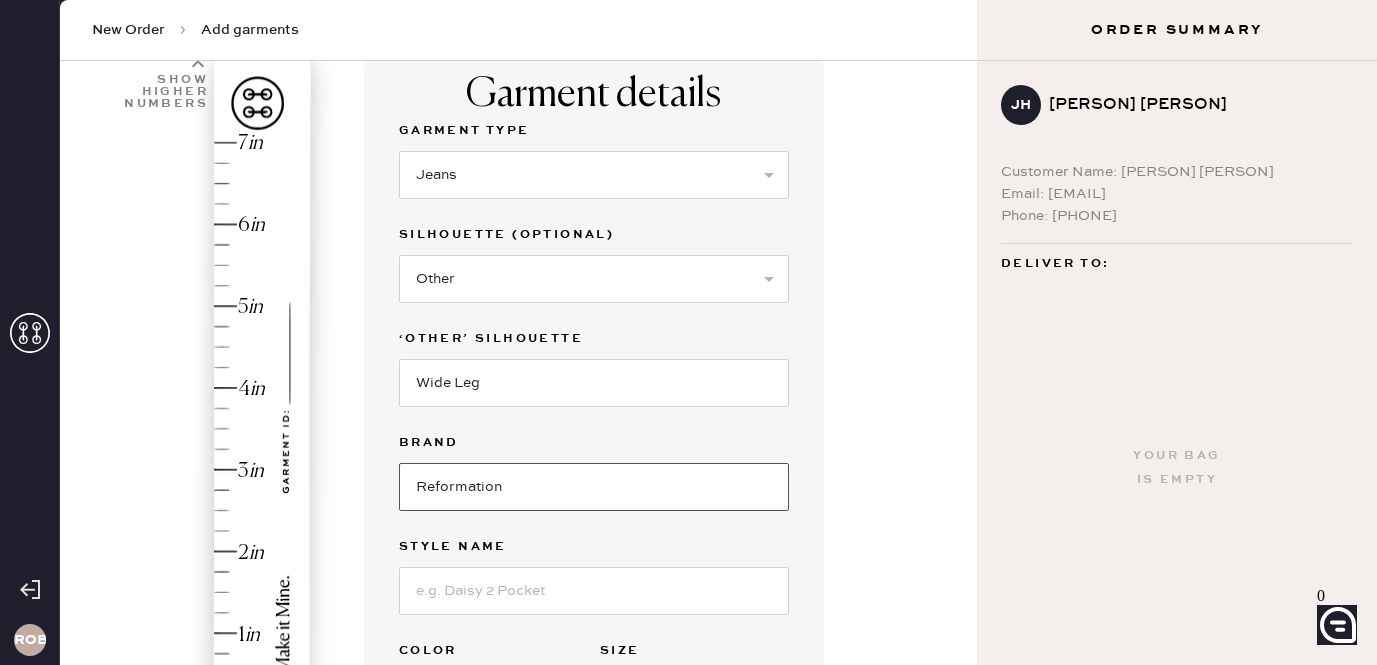 click on "Reformation" at bounding box center (594, 487) 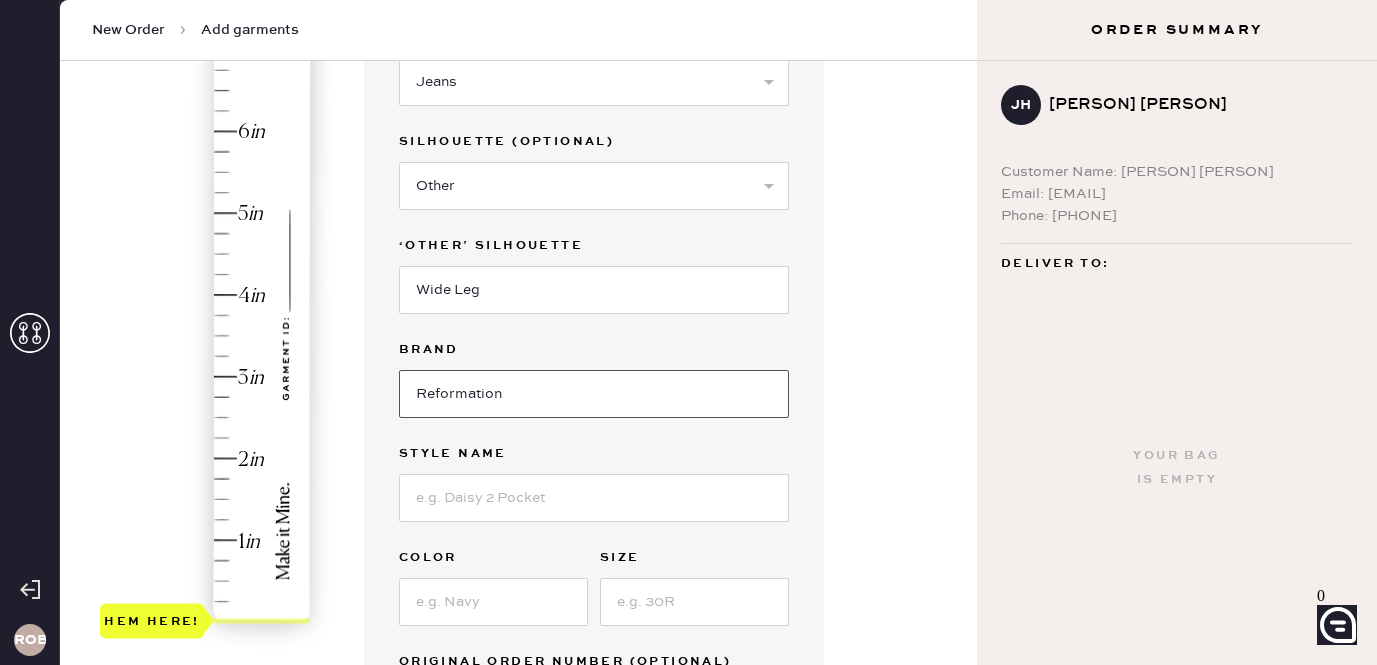 scroll, scrollTop: 247, scrollLeft: 0, axis: vertical 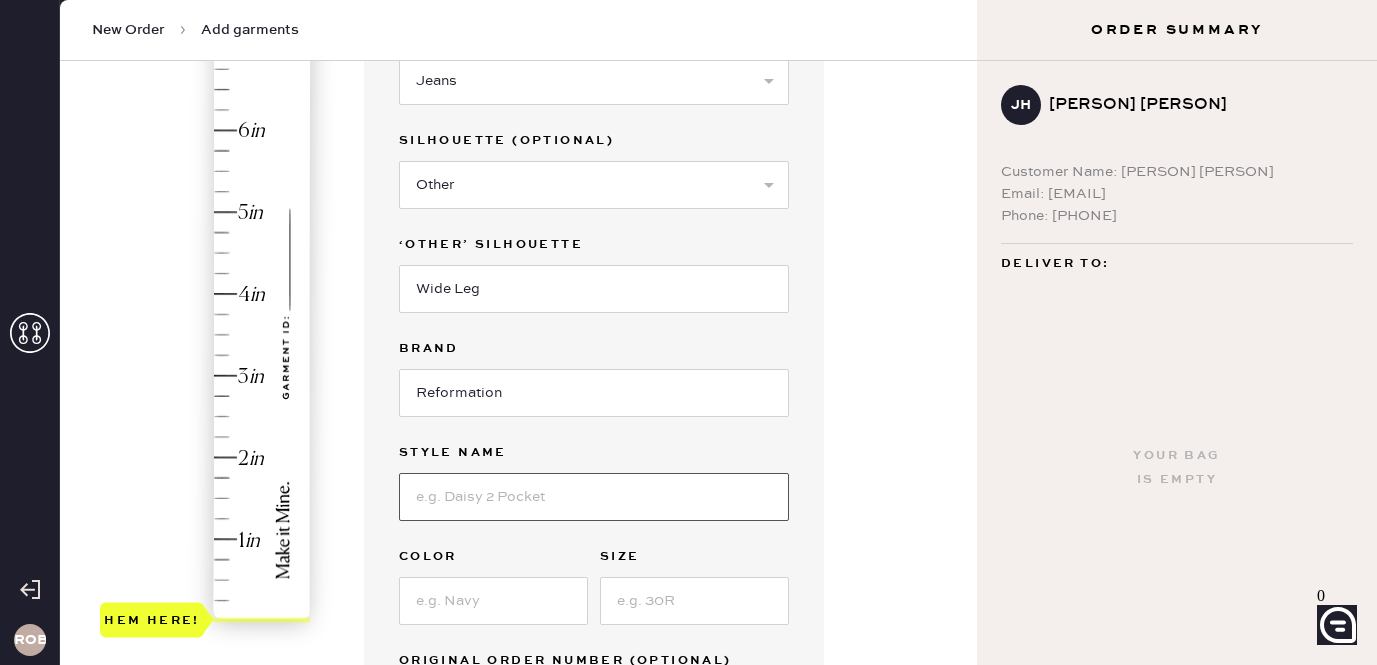 click at bounding box center [594, 497] 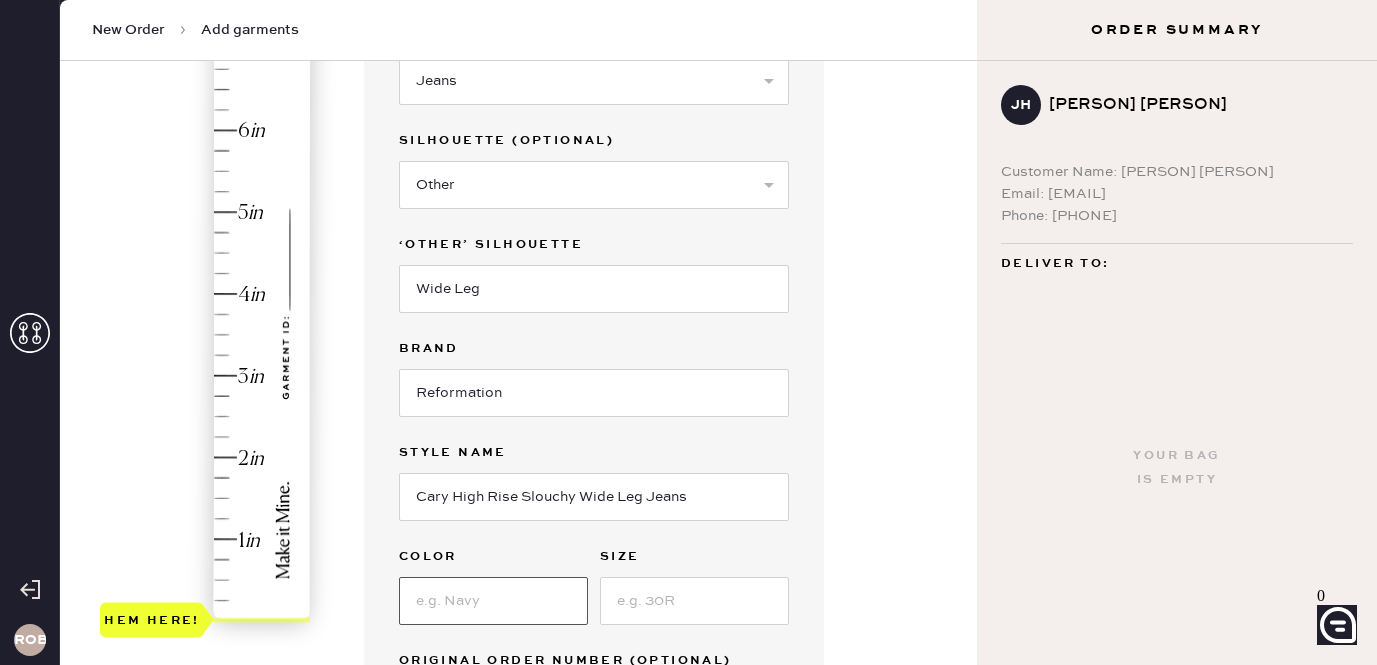 click at bounding box center [493, 601] 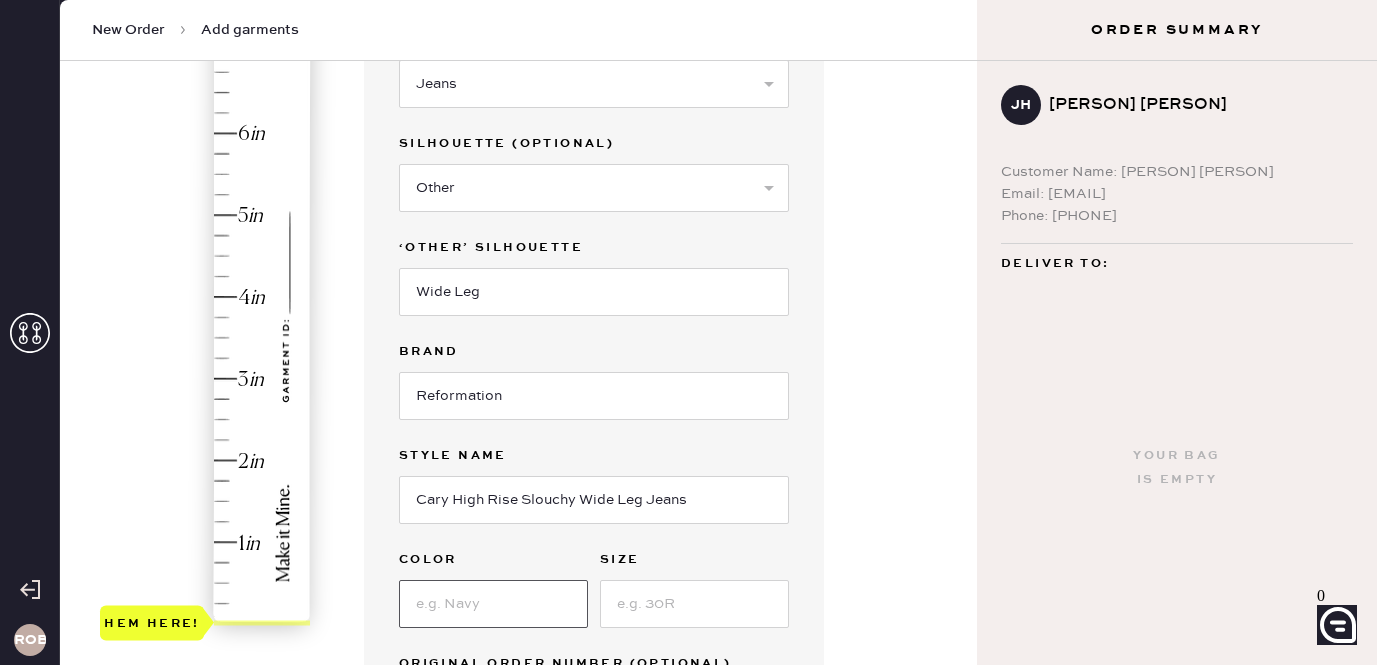 scroll, scrollTop: 239, scrollLeft: 0, axis: vertical 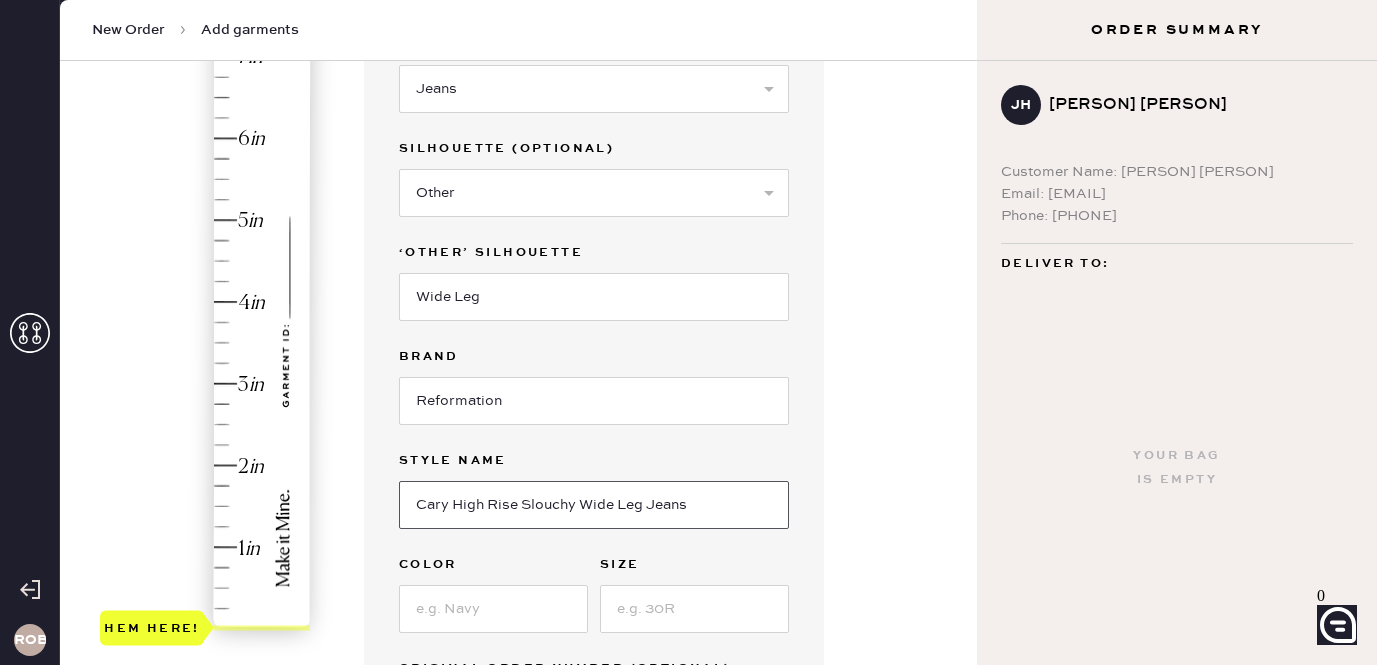 click on "Cary High Rise Slouchy Wide Leg Jeans" at bounding box center (594, 505) 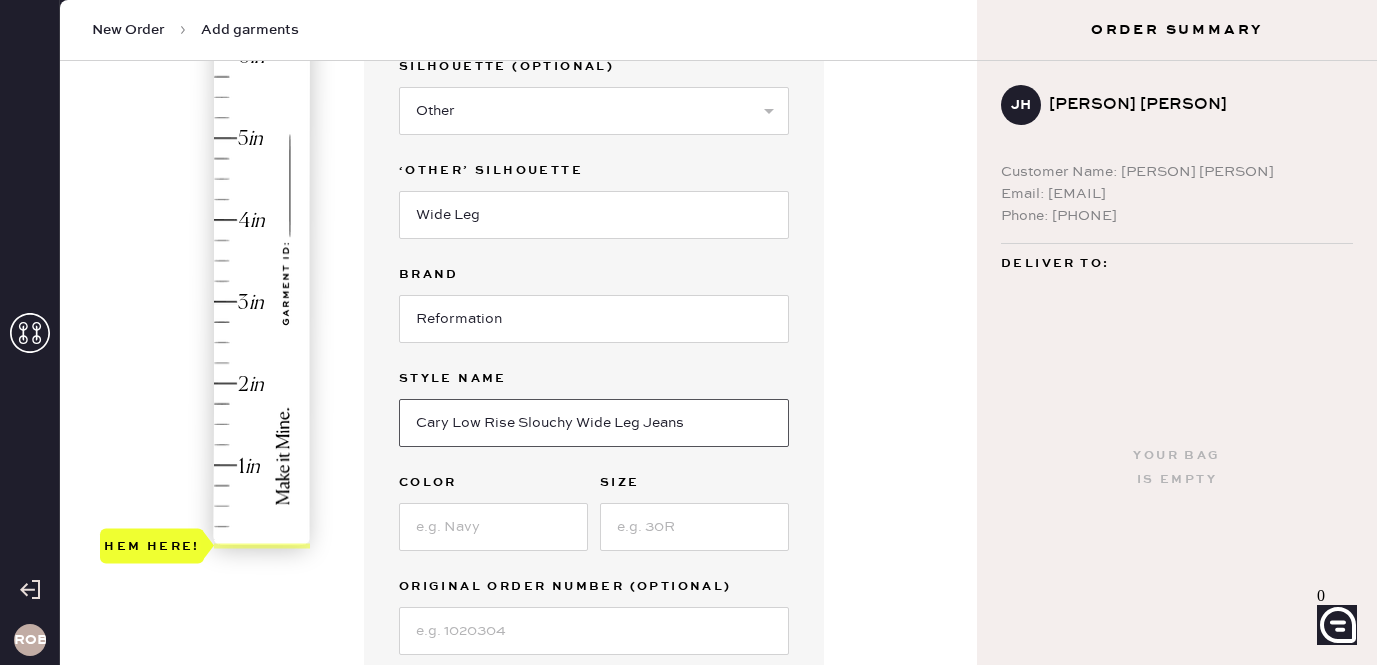 scroll, scrollTop: 324, scrollLeft: 0, axis: vertical 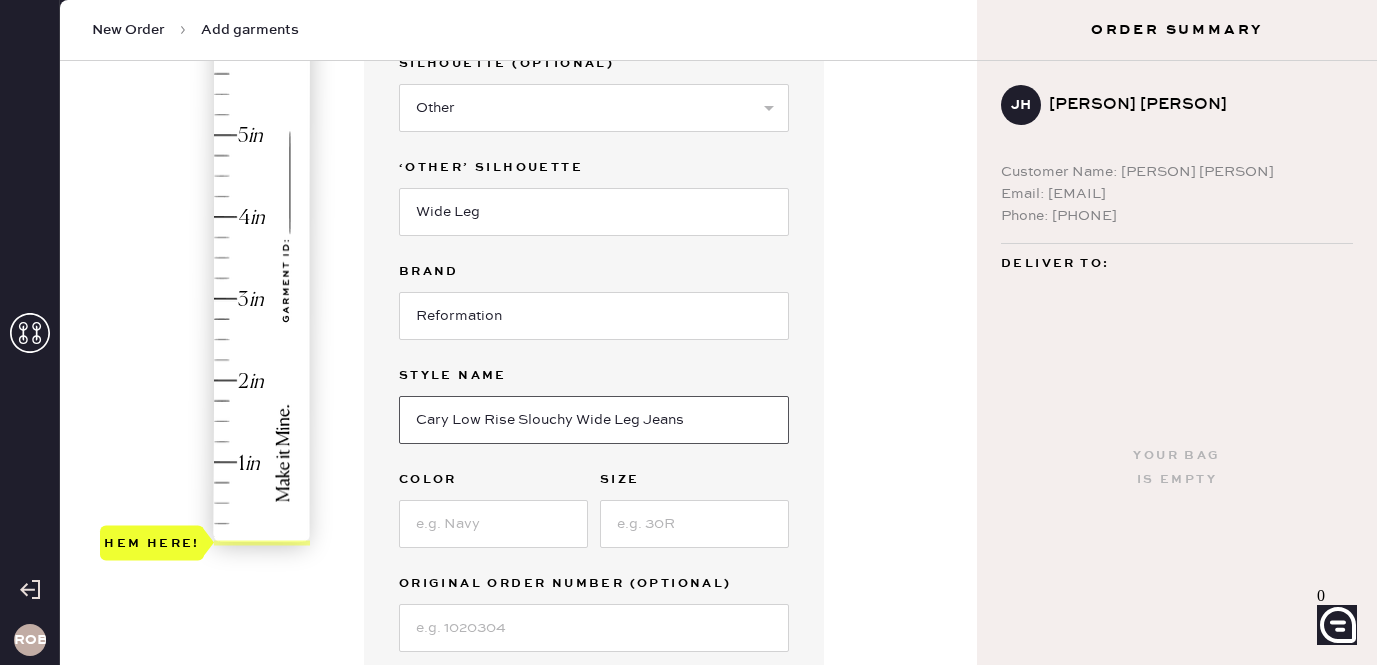 type on "Cary Low Rise Slouchy Wide Leg Jeans" 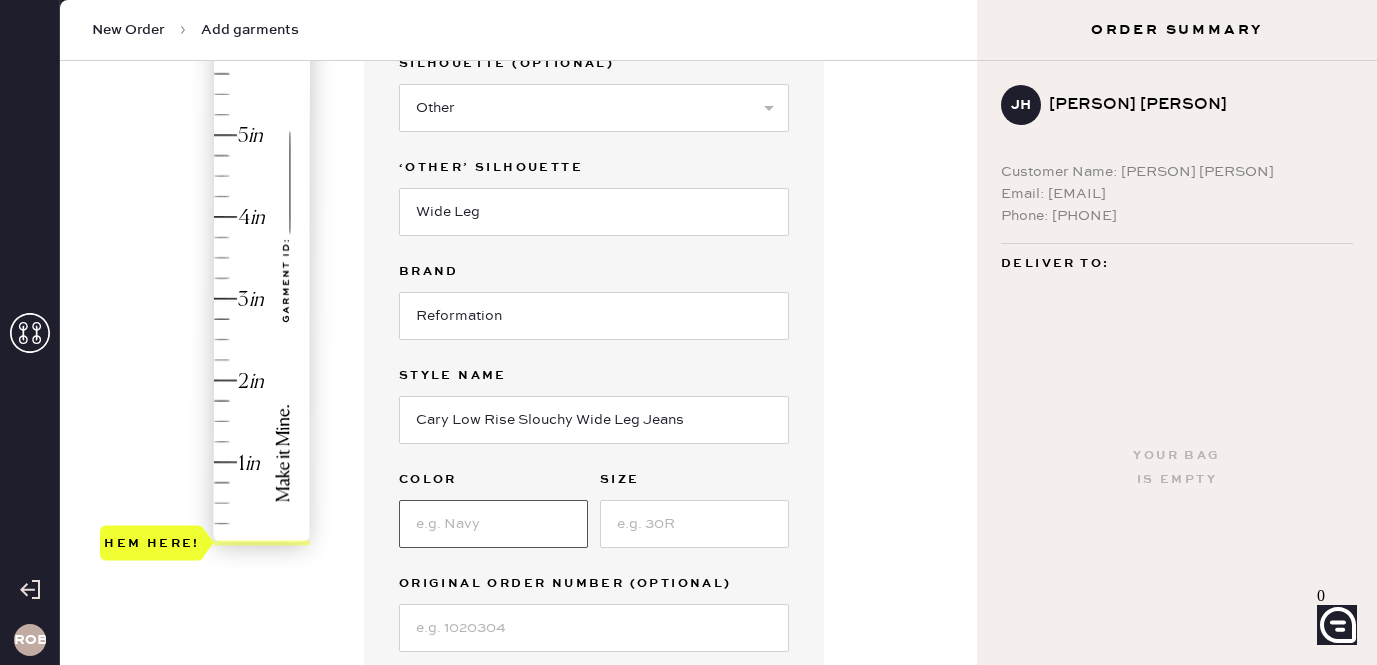 click at bounding box center (493, 524) 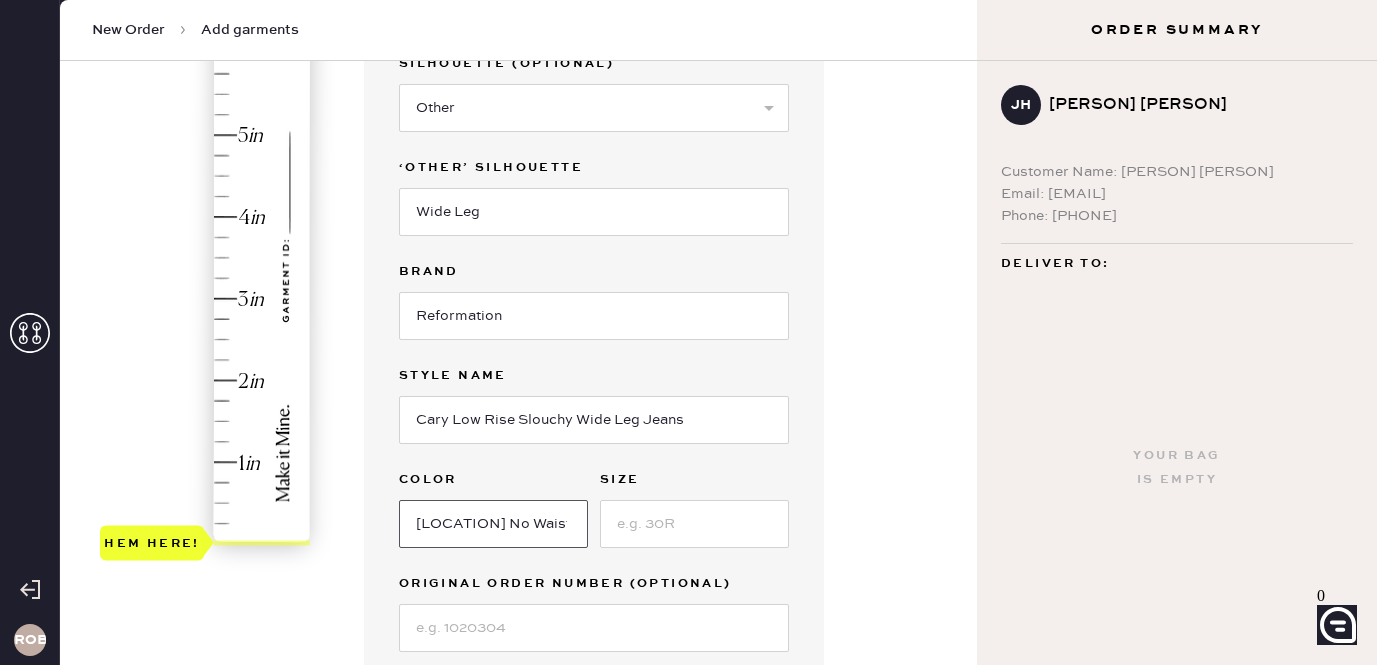 scroll, scrollTop: 0, scrollLeft: 11, axis: horizontal 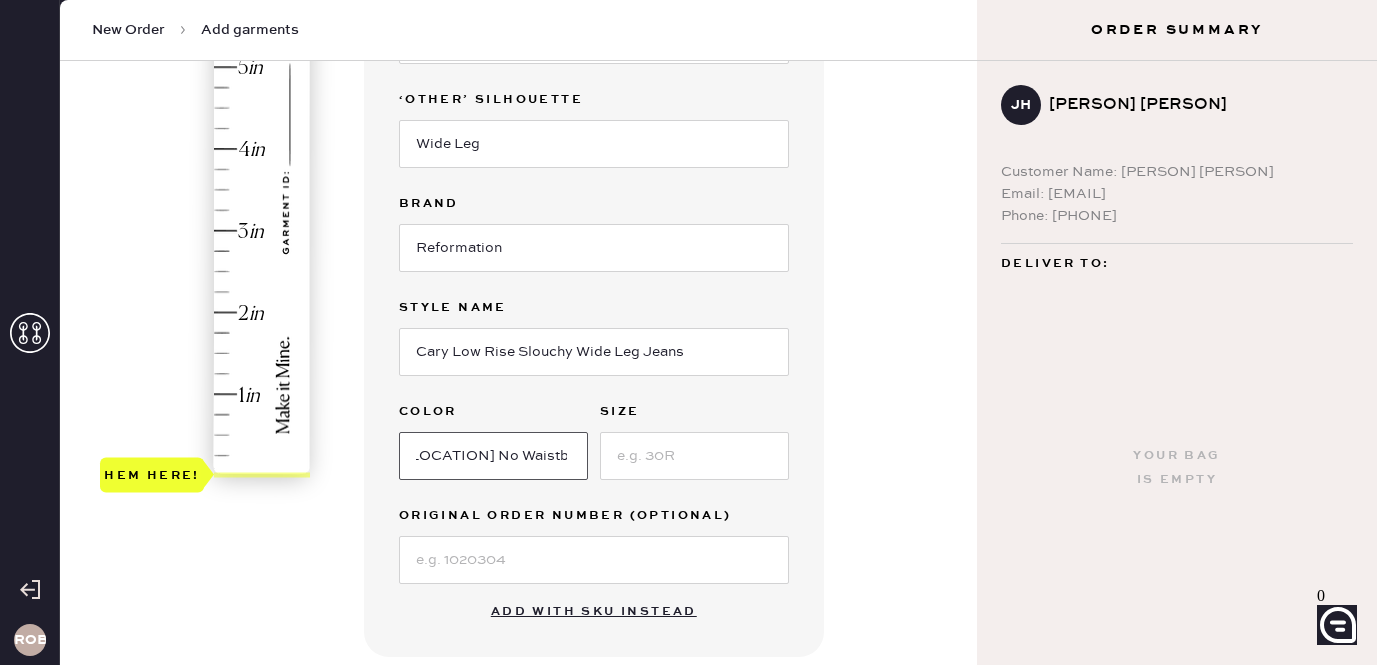 type on "[LOCATION] No Waistband" 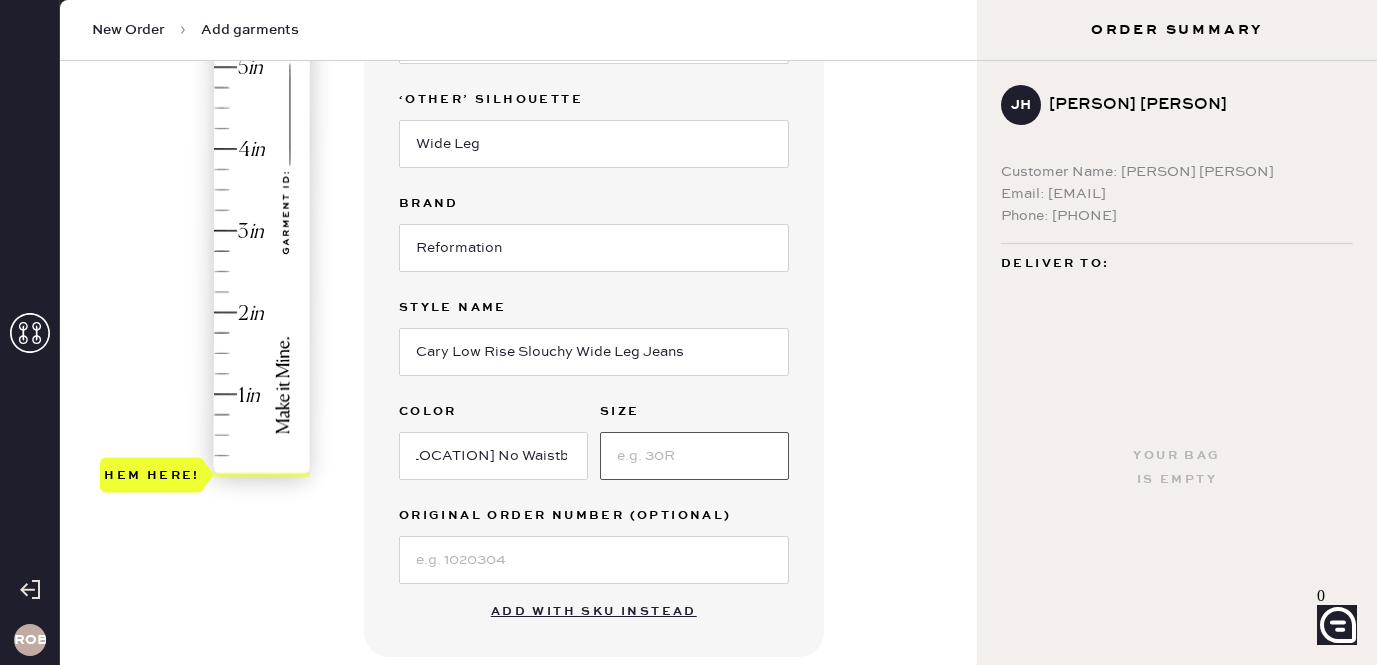 click at bounding box center [694, 456] 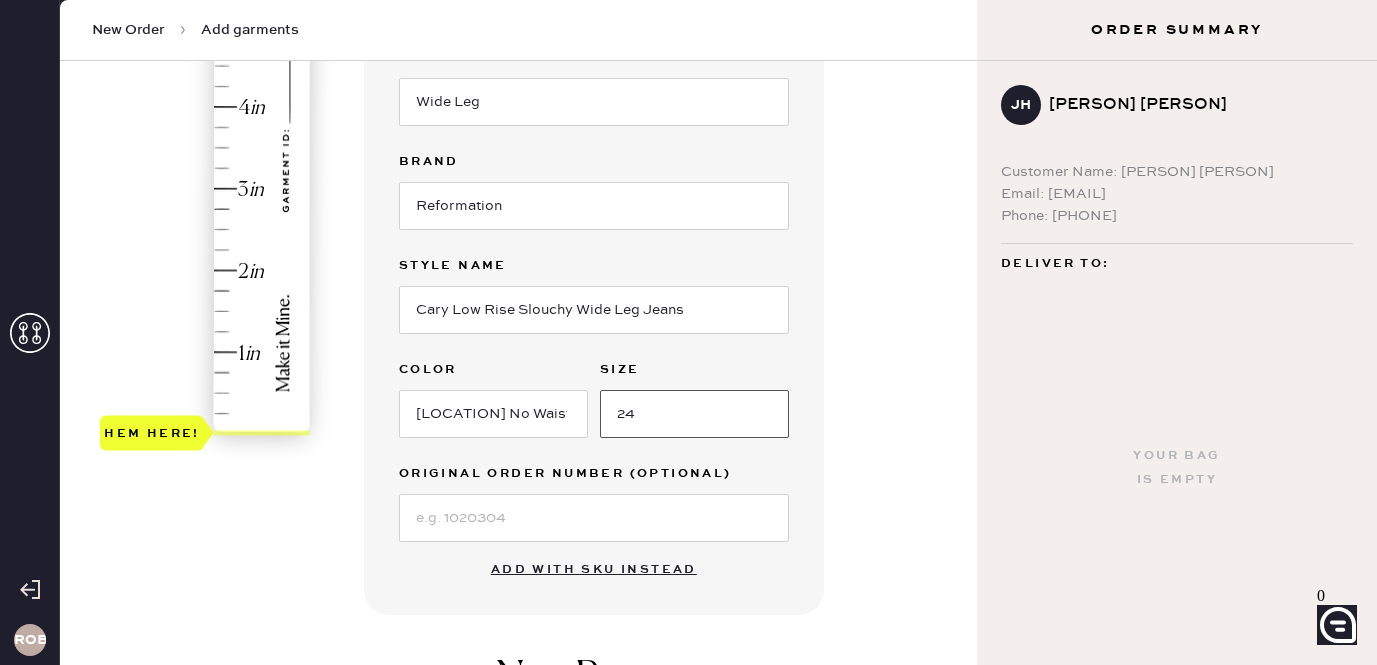 scroll, scrollTop: 435, scrollLeft: 0, axis: vertical 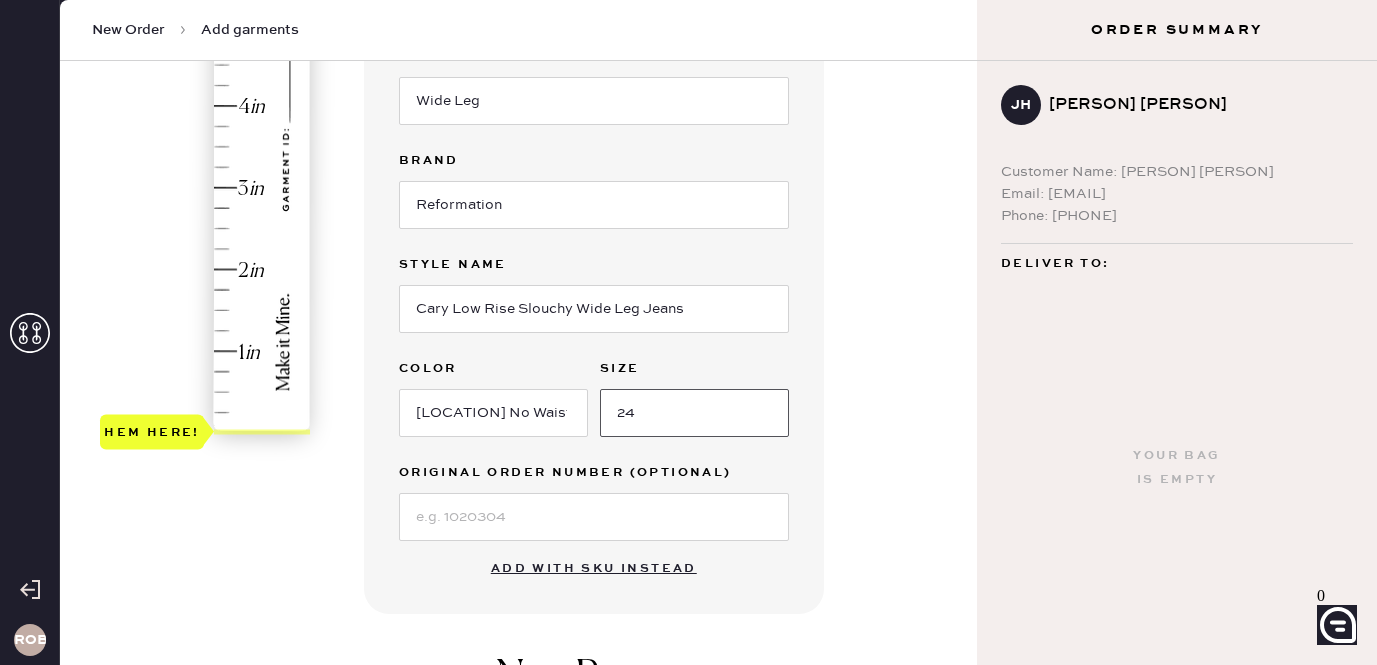 type on "24" 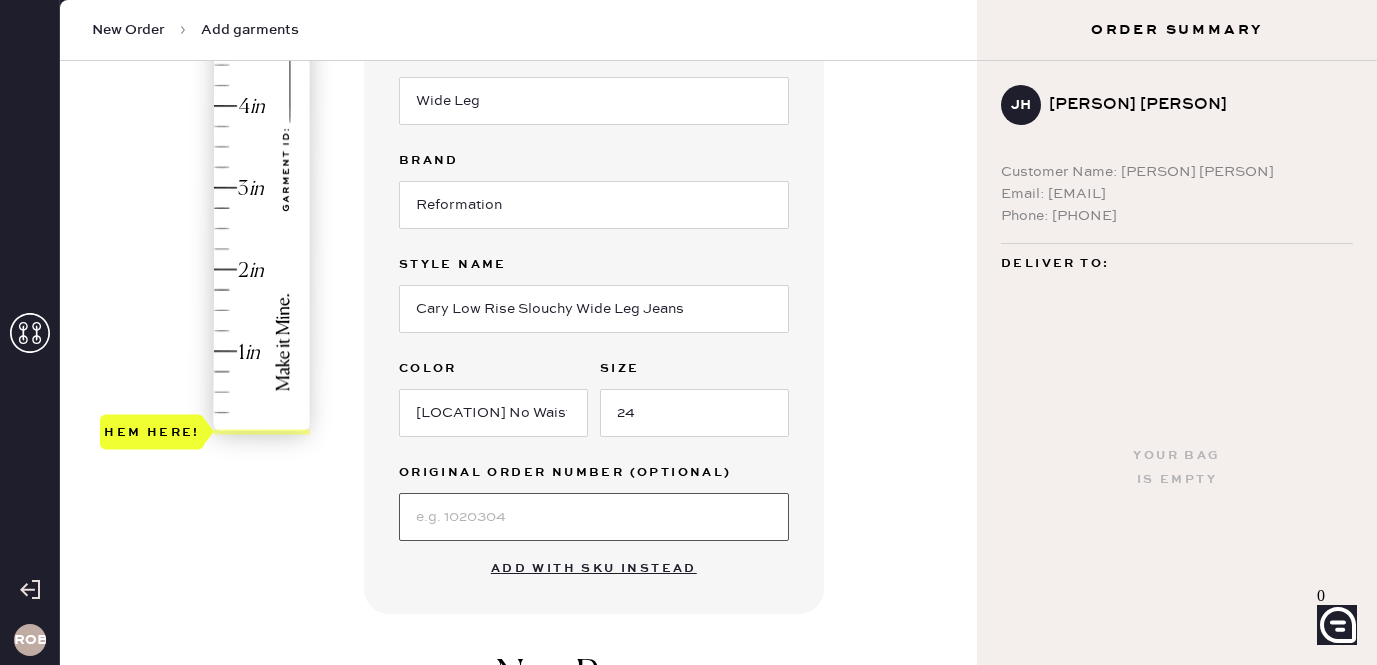 click at bounding box center [594, 517] 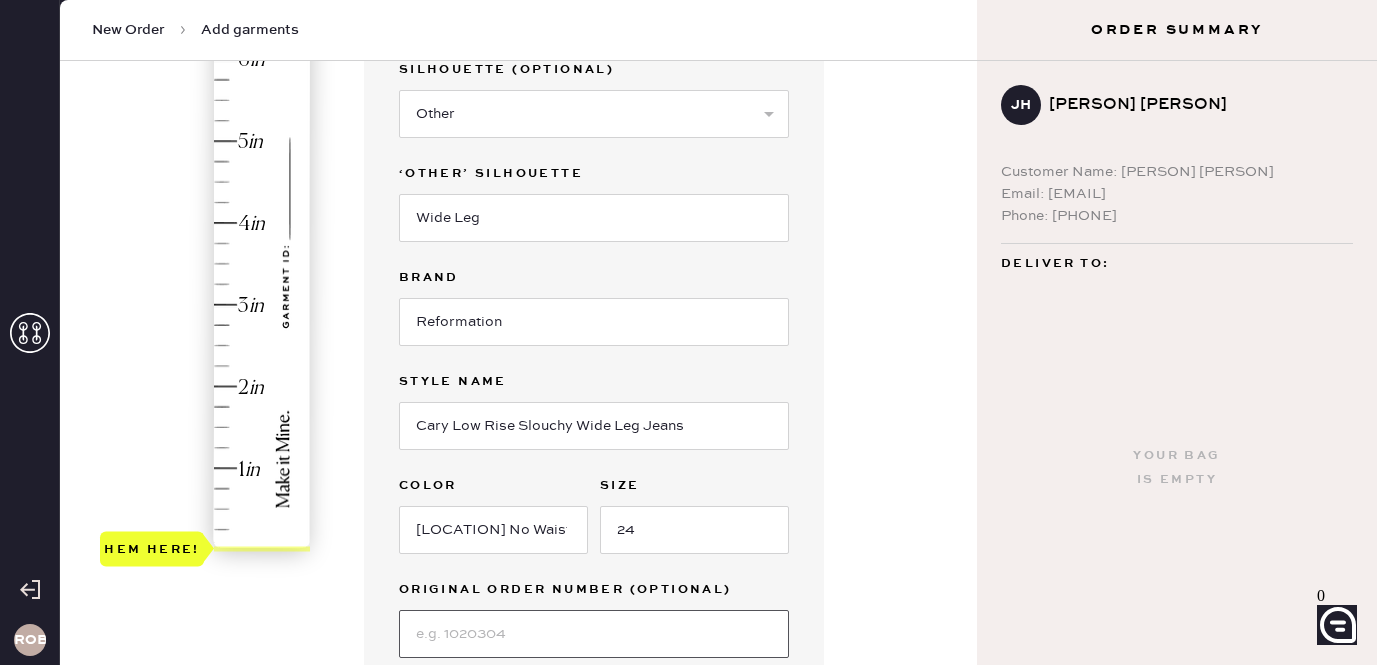 scroll, scrollTop: 317, scrollLeft: 0, axis: vertical 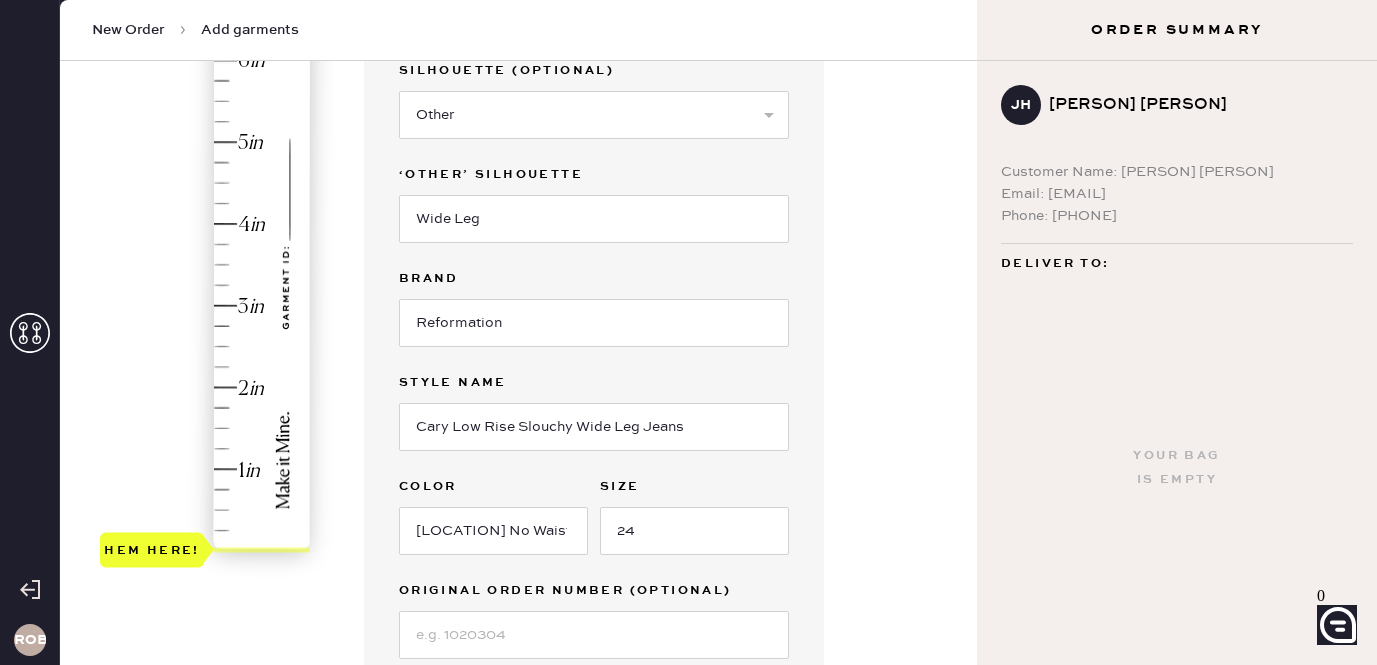 click on "Hem here!" at bounding box center [206, 265] 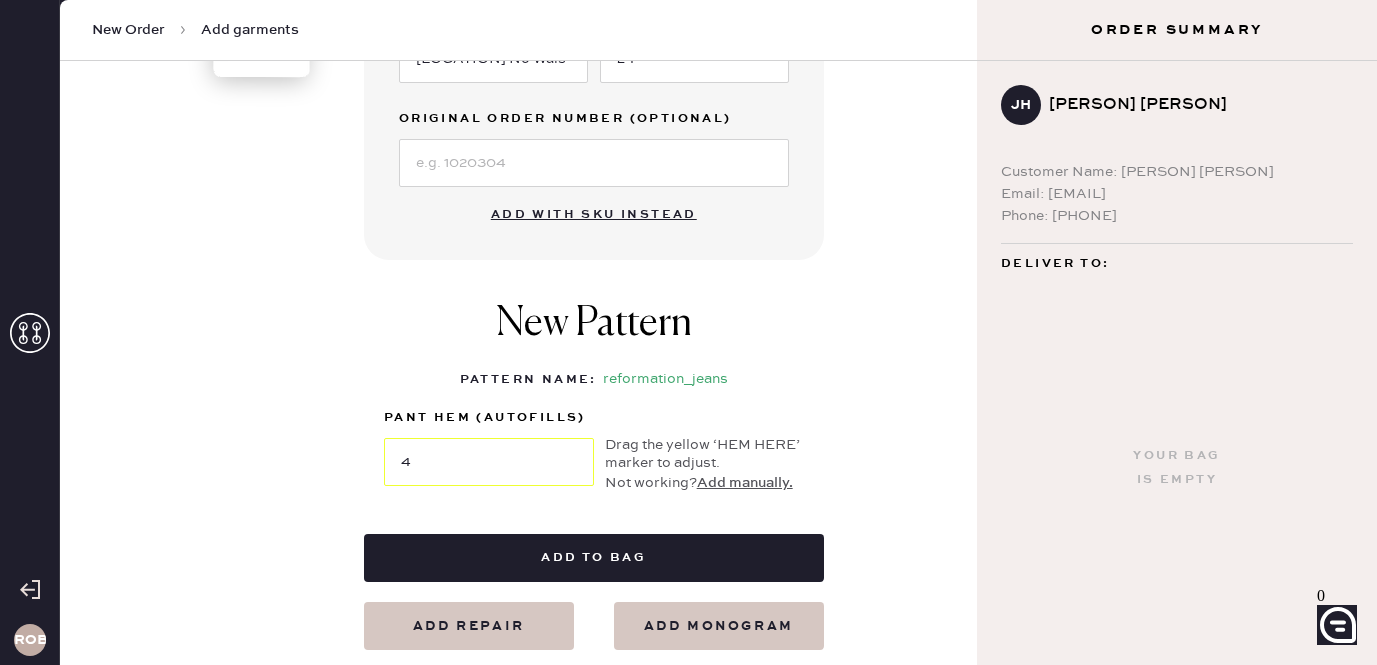 scroll, scrollTop: 848, scrollLeft: 0, axis: vertical 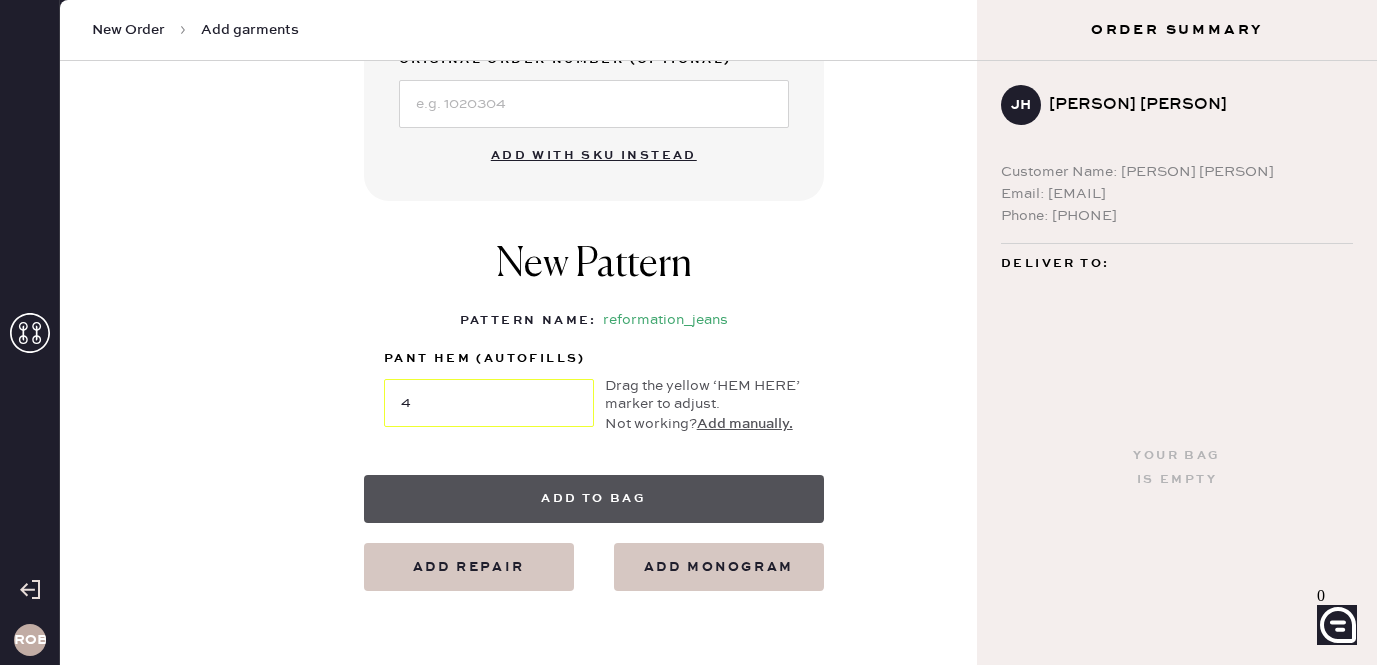 click on "Add to bag" at bounding box center (594, 499) 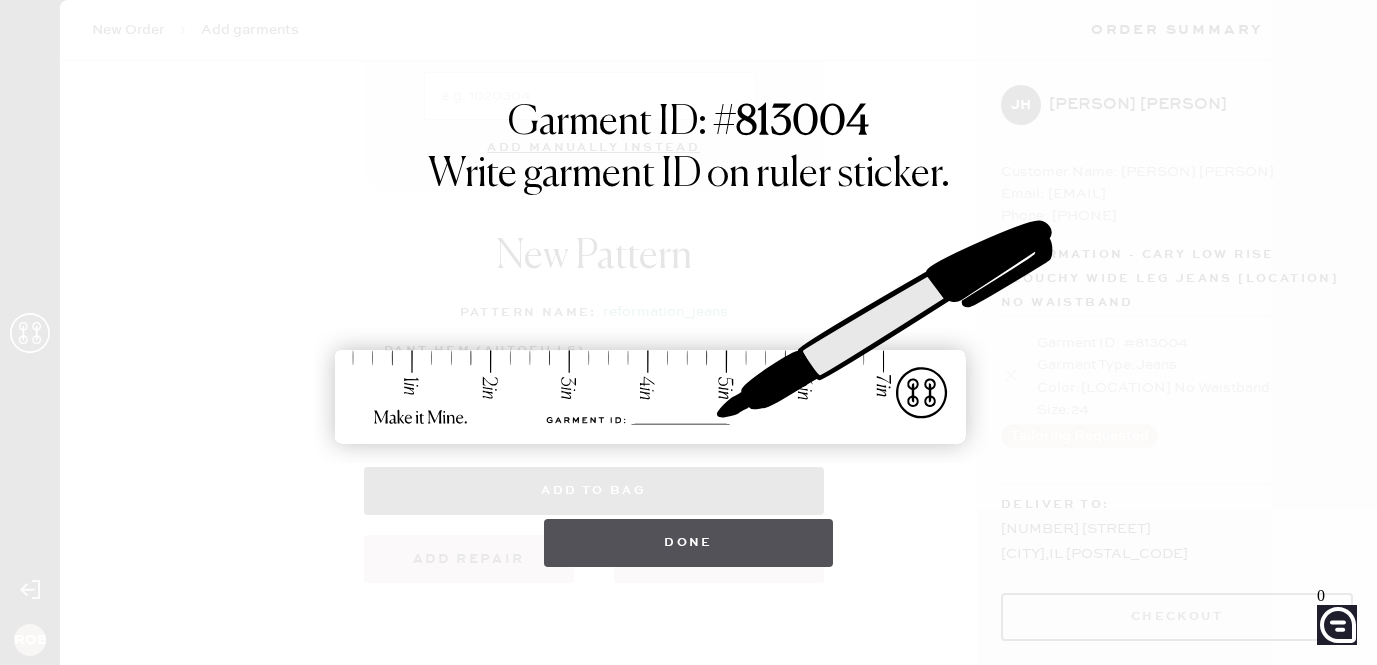 click on "Done" at bounding box center [688, 543] 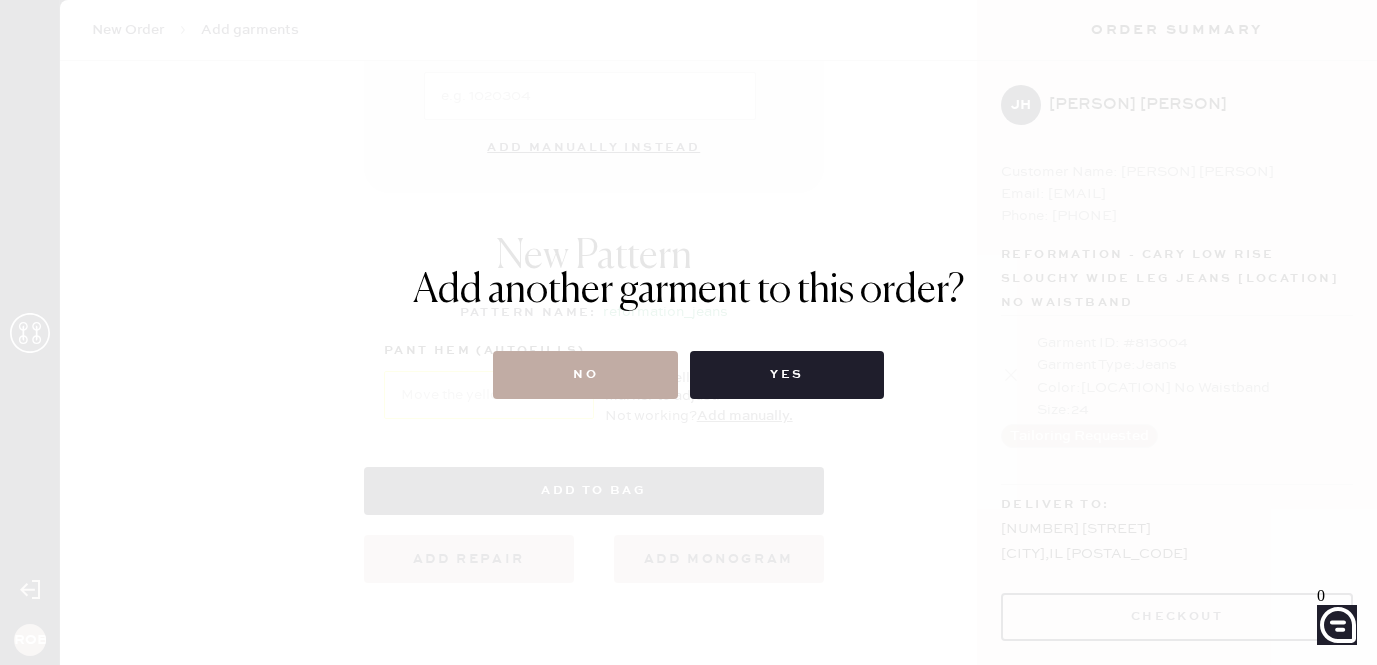 click on "No" at bounding box center [585, 375] 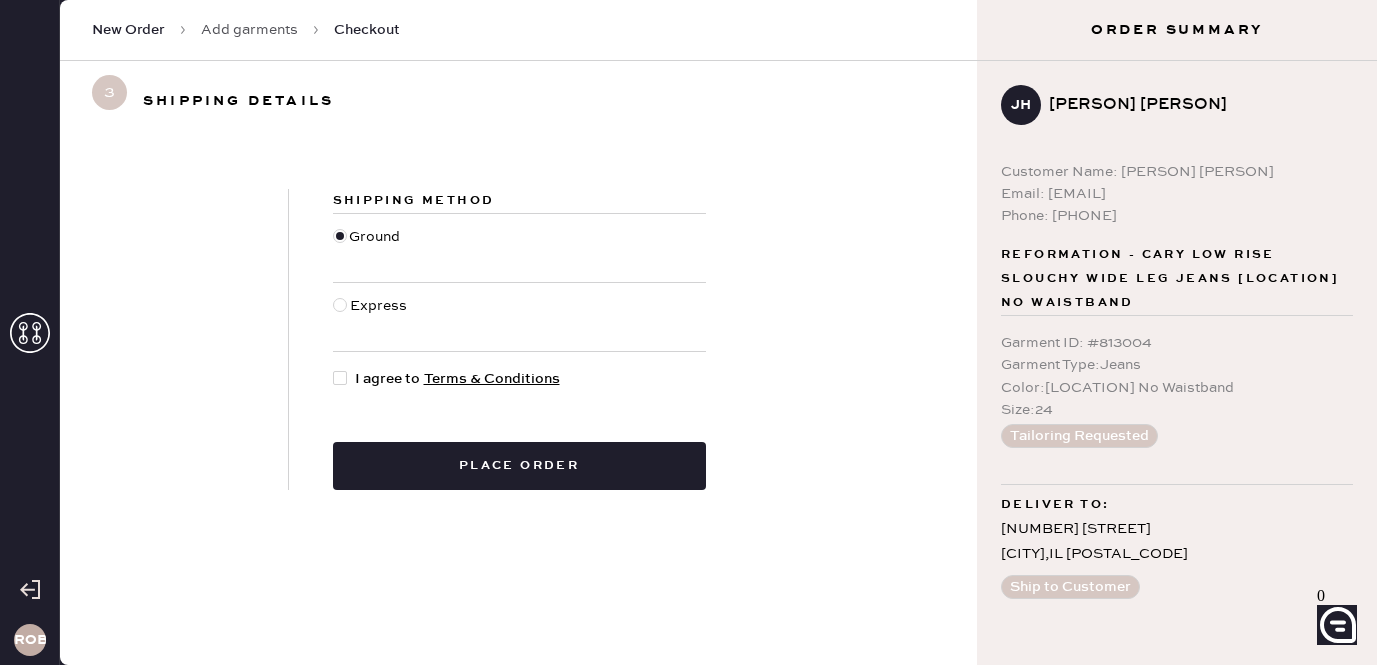 click at bounding box center [344, 379] 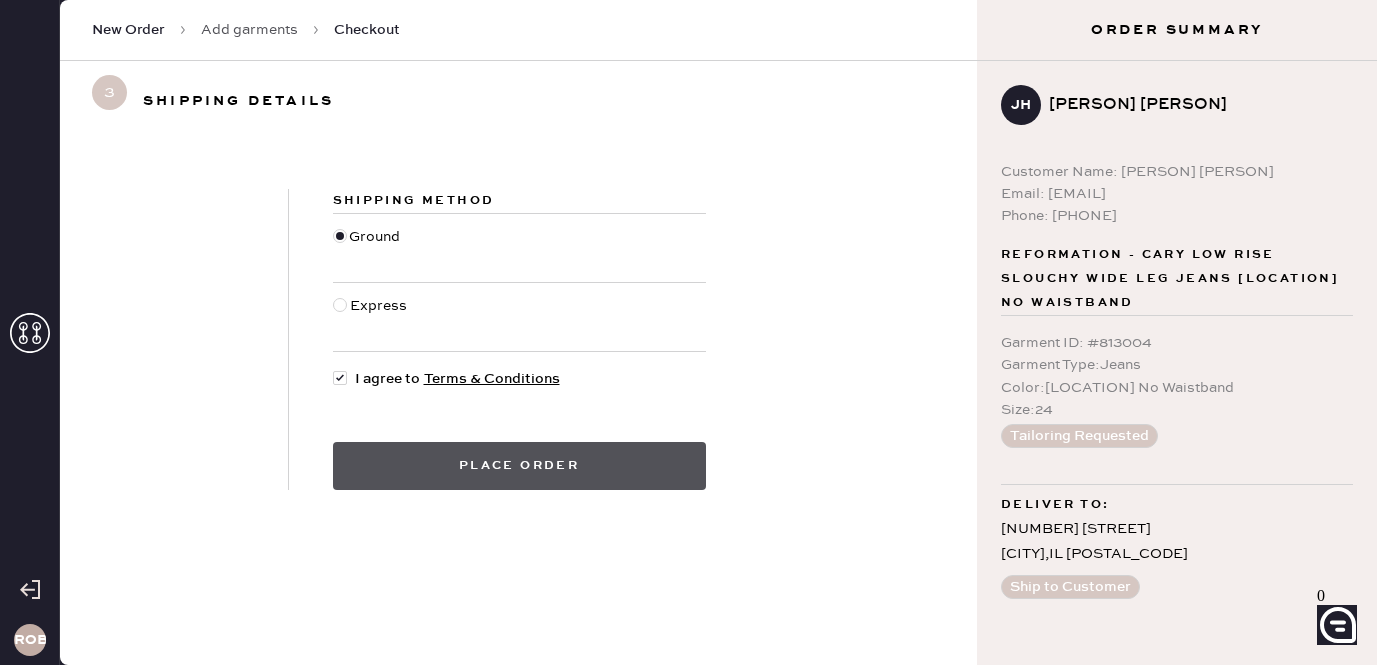 click on "Place order" at bounding box center (519, 466) 